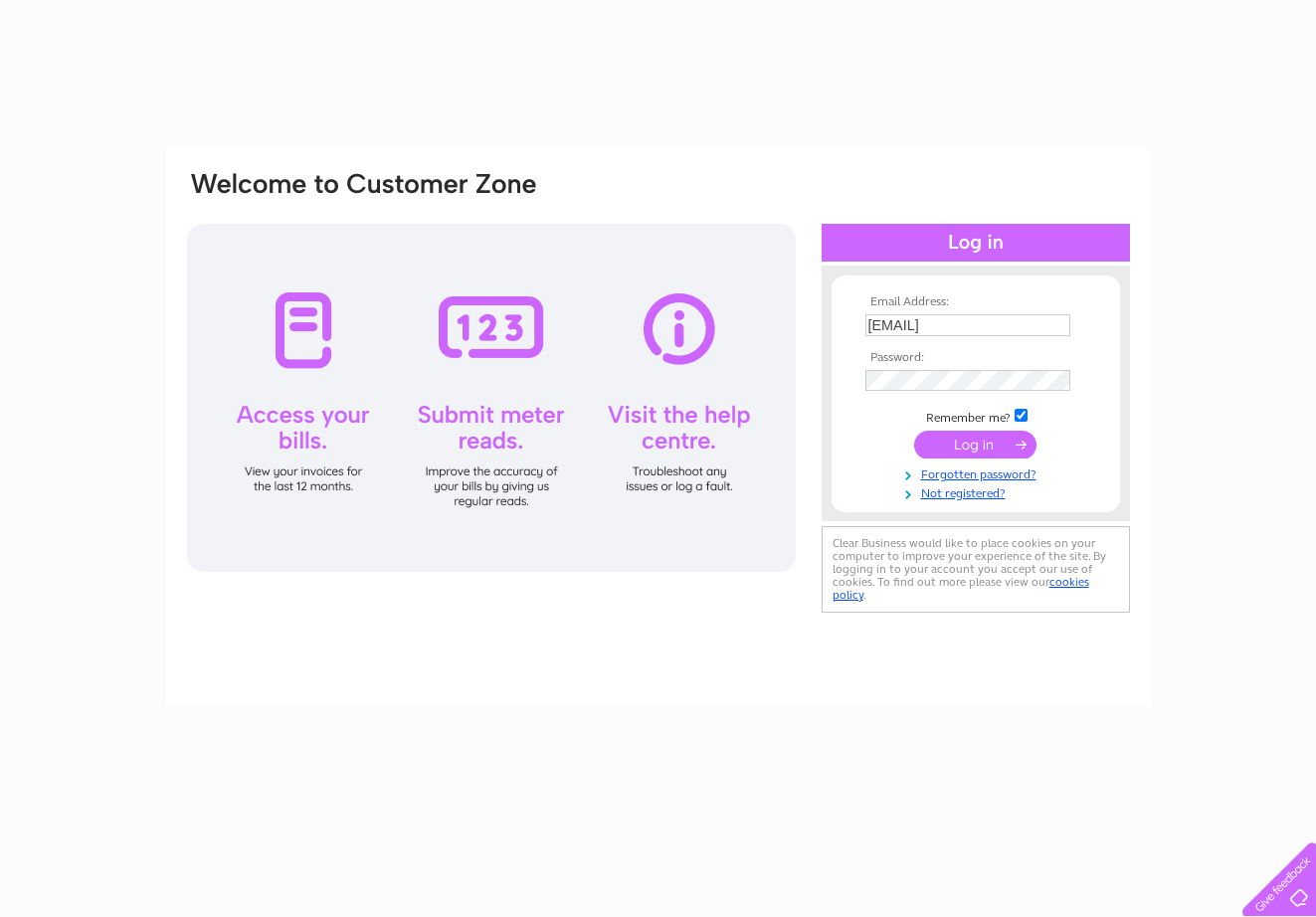 scroll, scrollTop: 0, scrollLeft: 0, axis: both 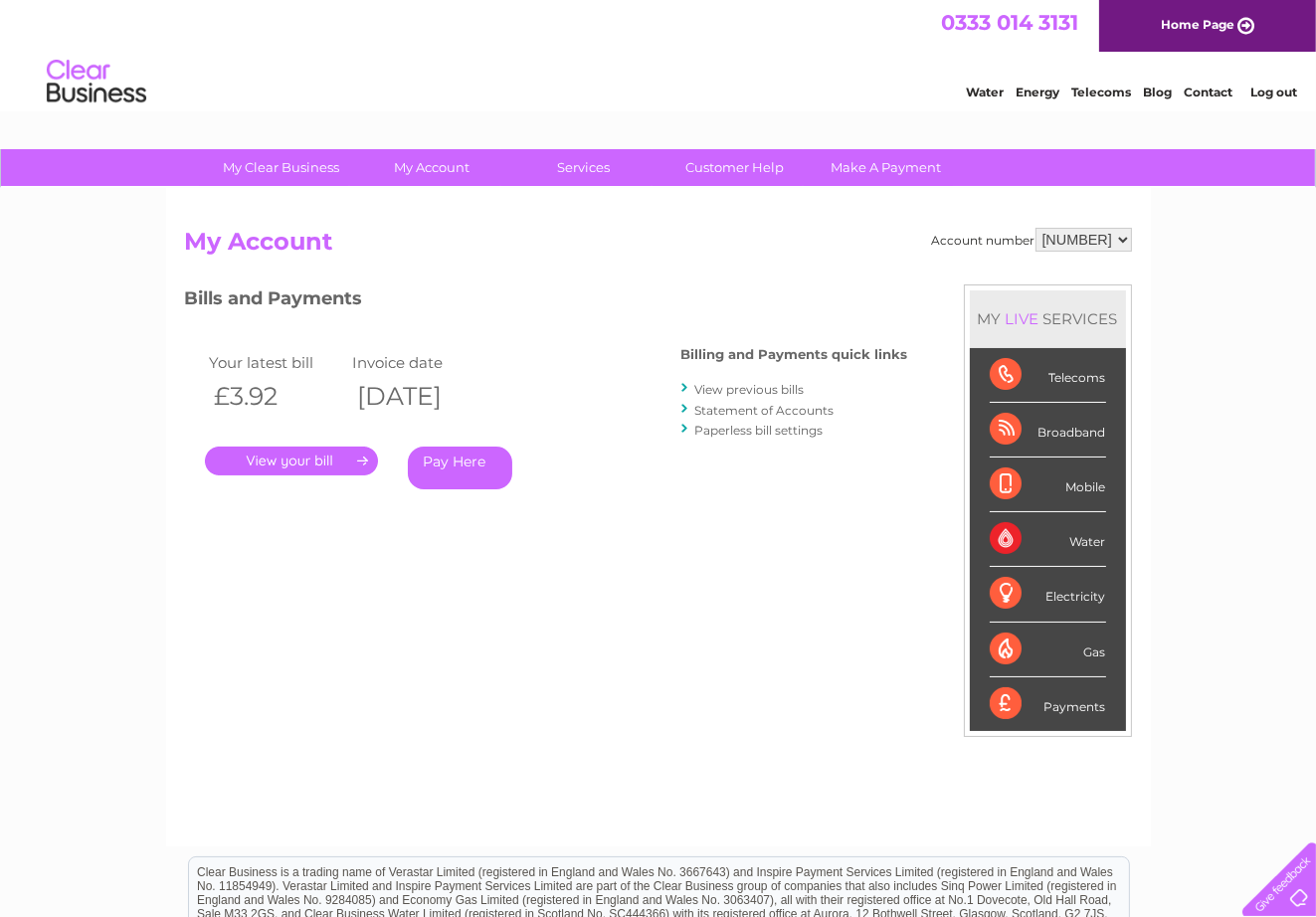 click on "131217
930880
30272865" at bounding box center (1083, 240) 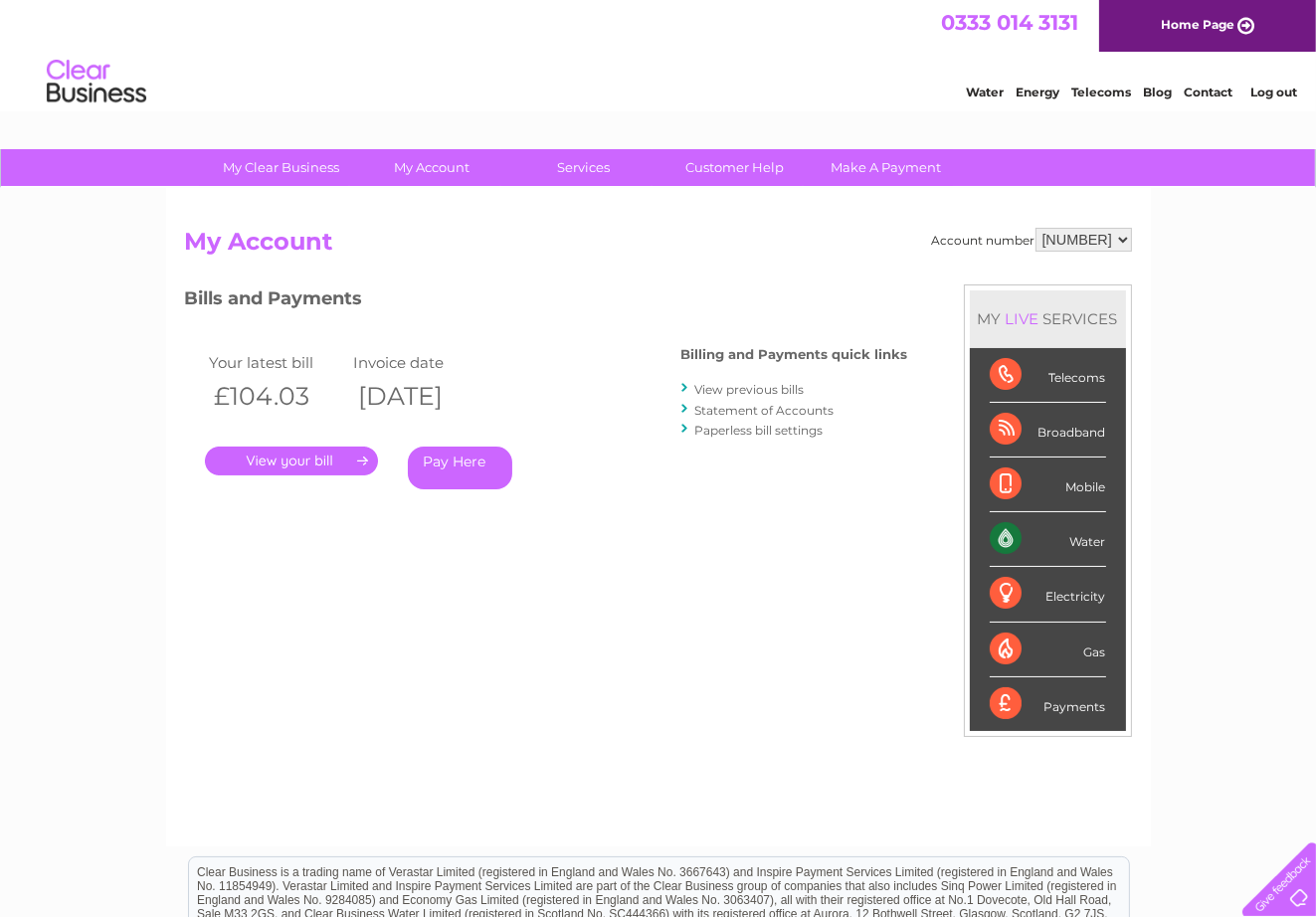 scroll, scrollTop: 0, scrollLeft: 0, axis: both 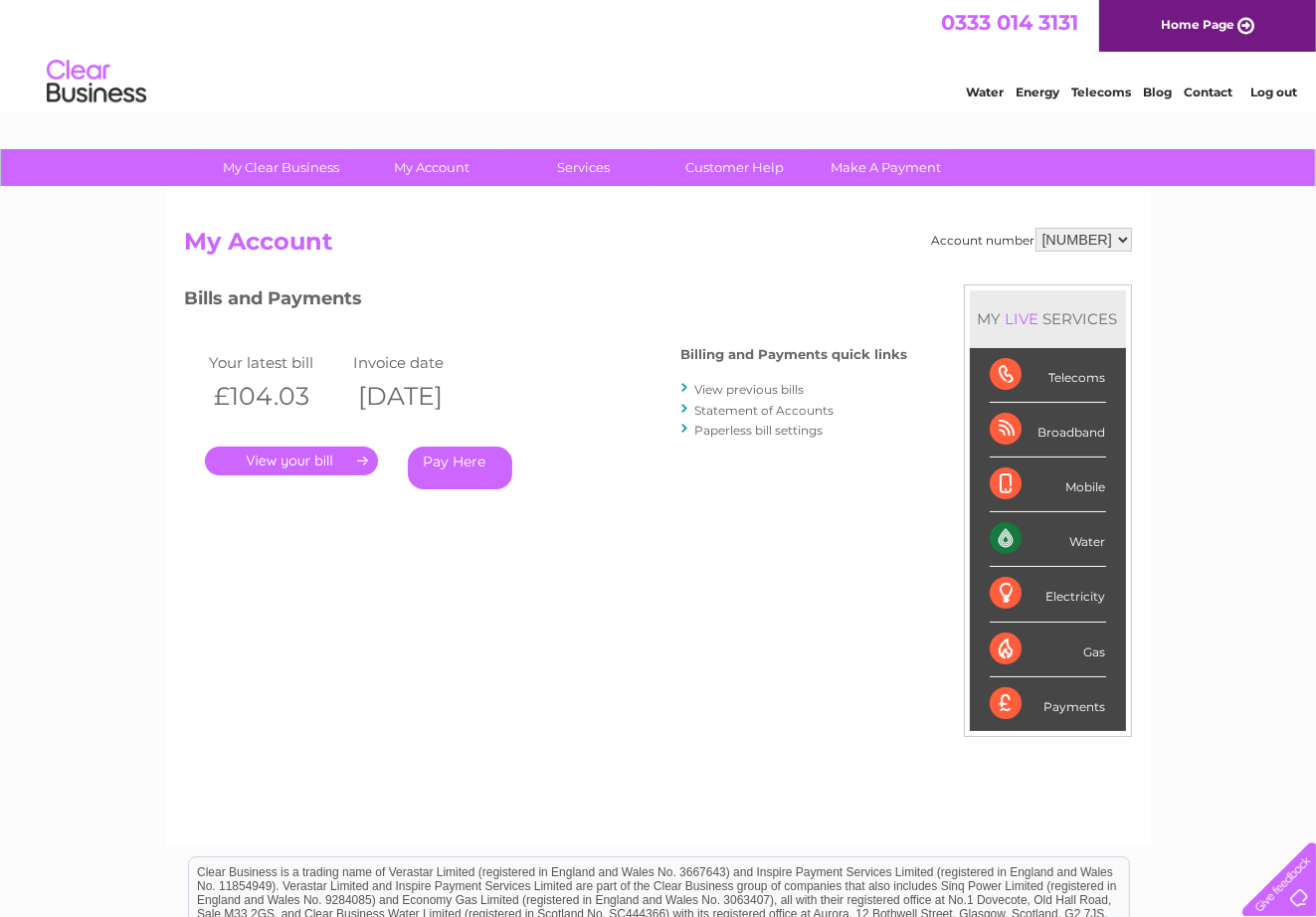 click on "Pay Here" at bounding box center [460, 467] 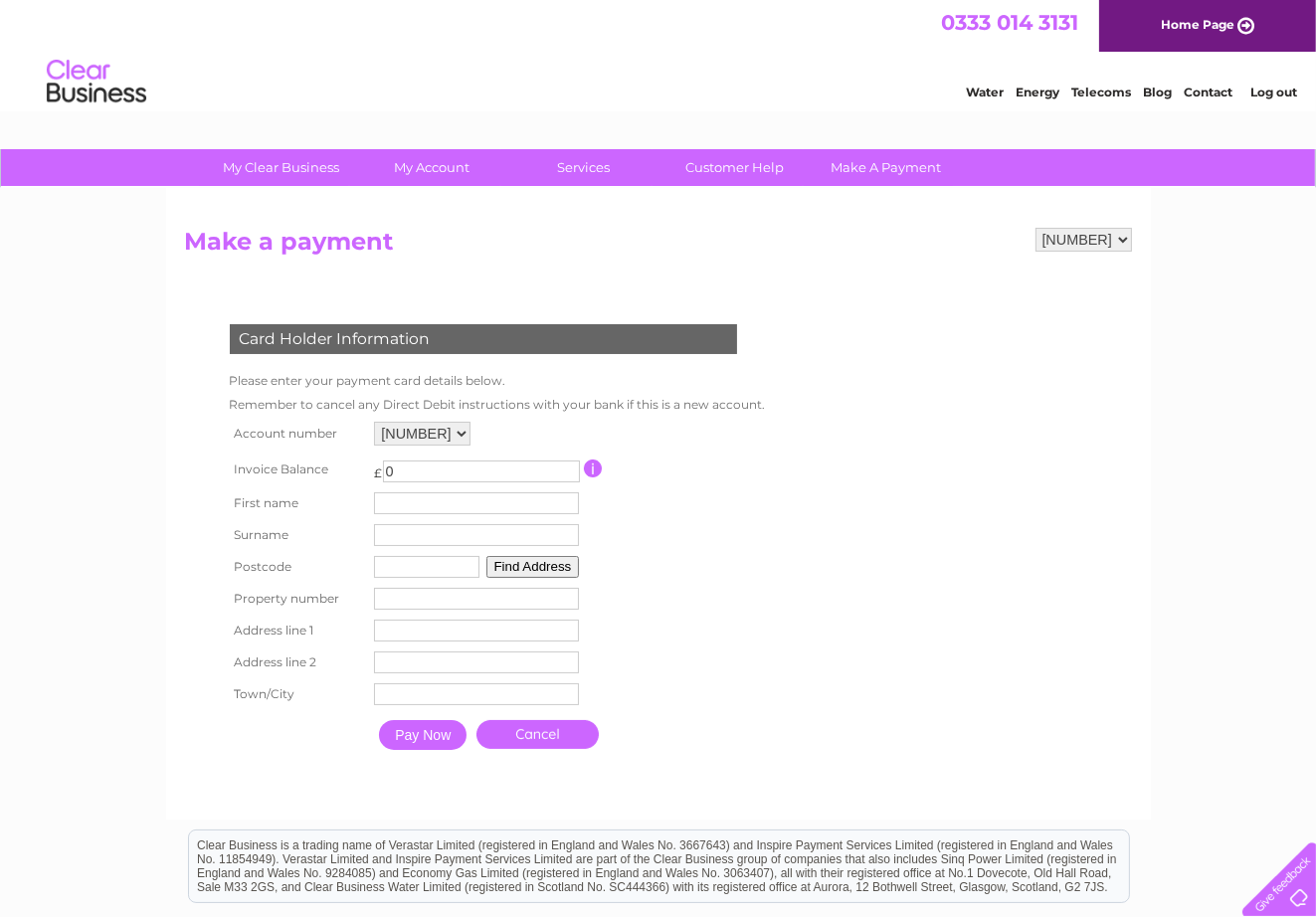 scroll, scrollTop: 0, scrollLeft: 0, axis: both 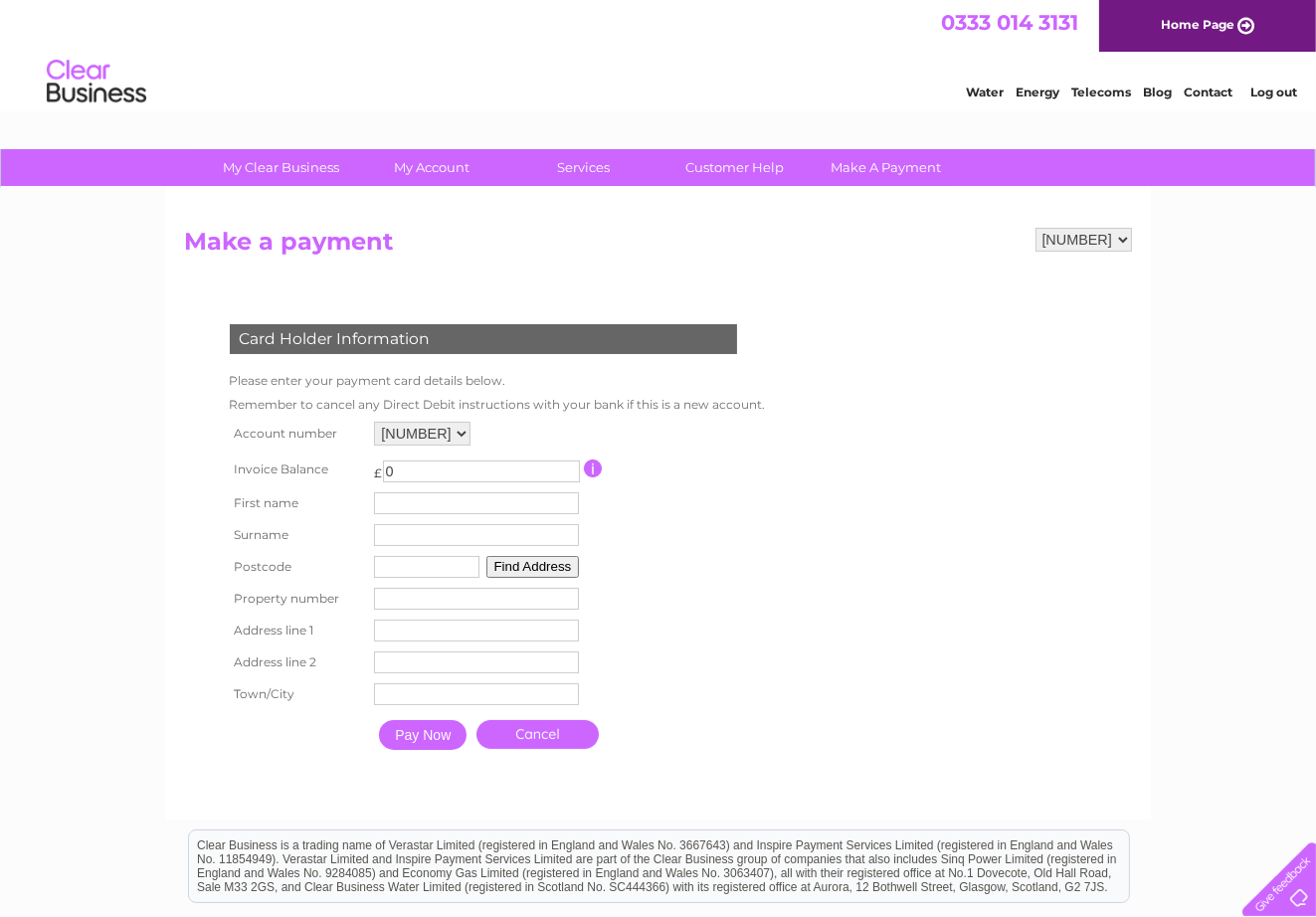 click on "131217
930880
30272865" at bounding box center (1083, 240) 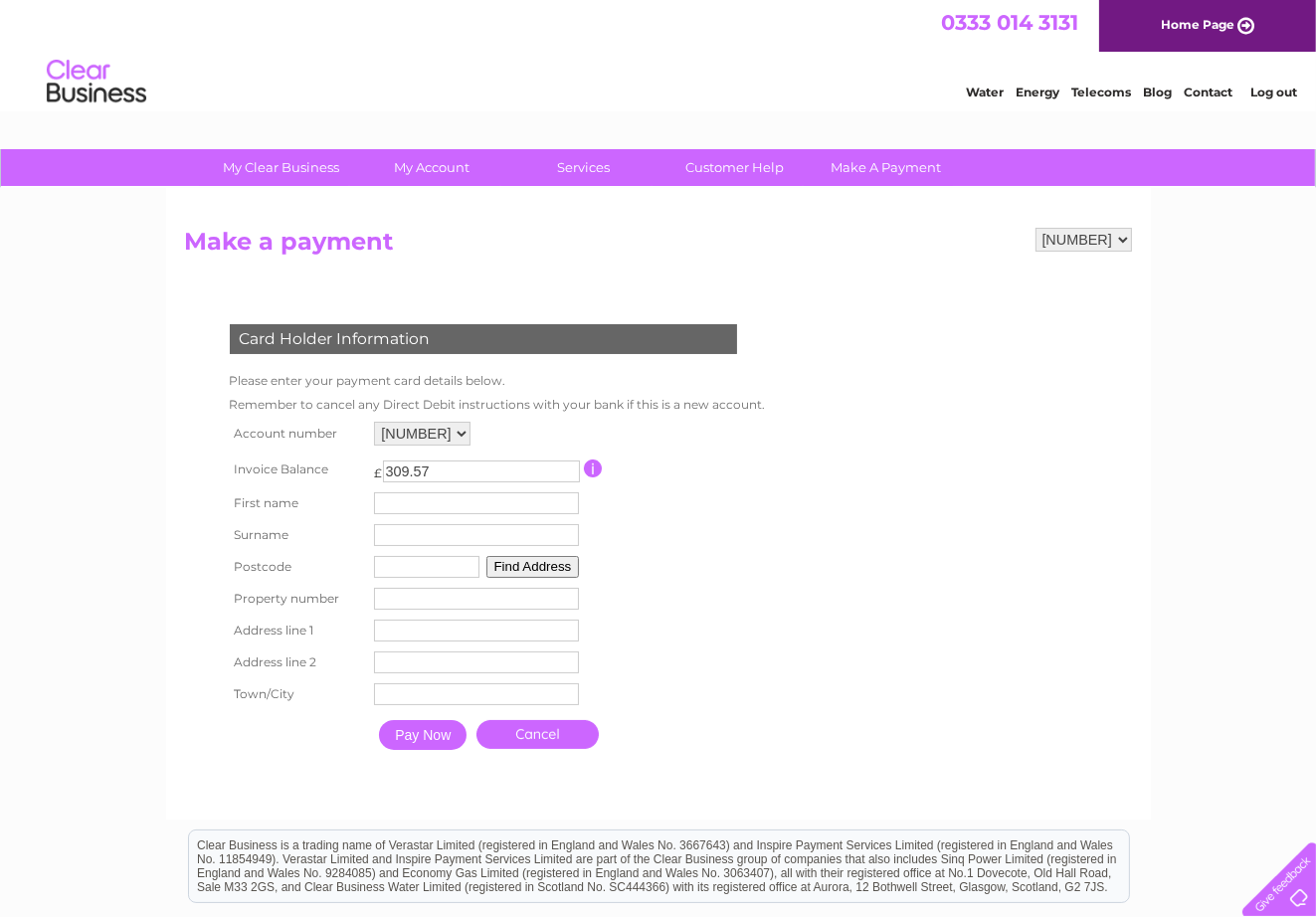 scroll, scrollTop: 0, scrollLeft: 0, axis: both 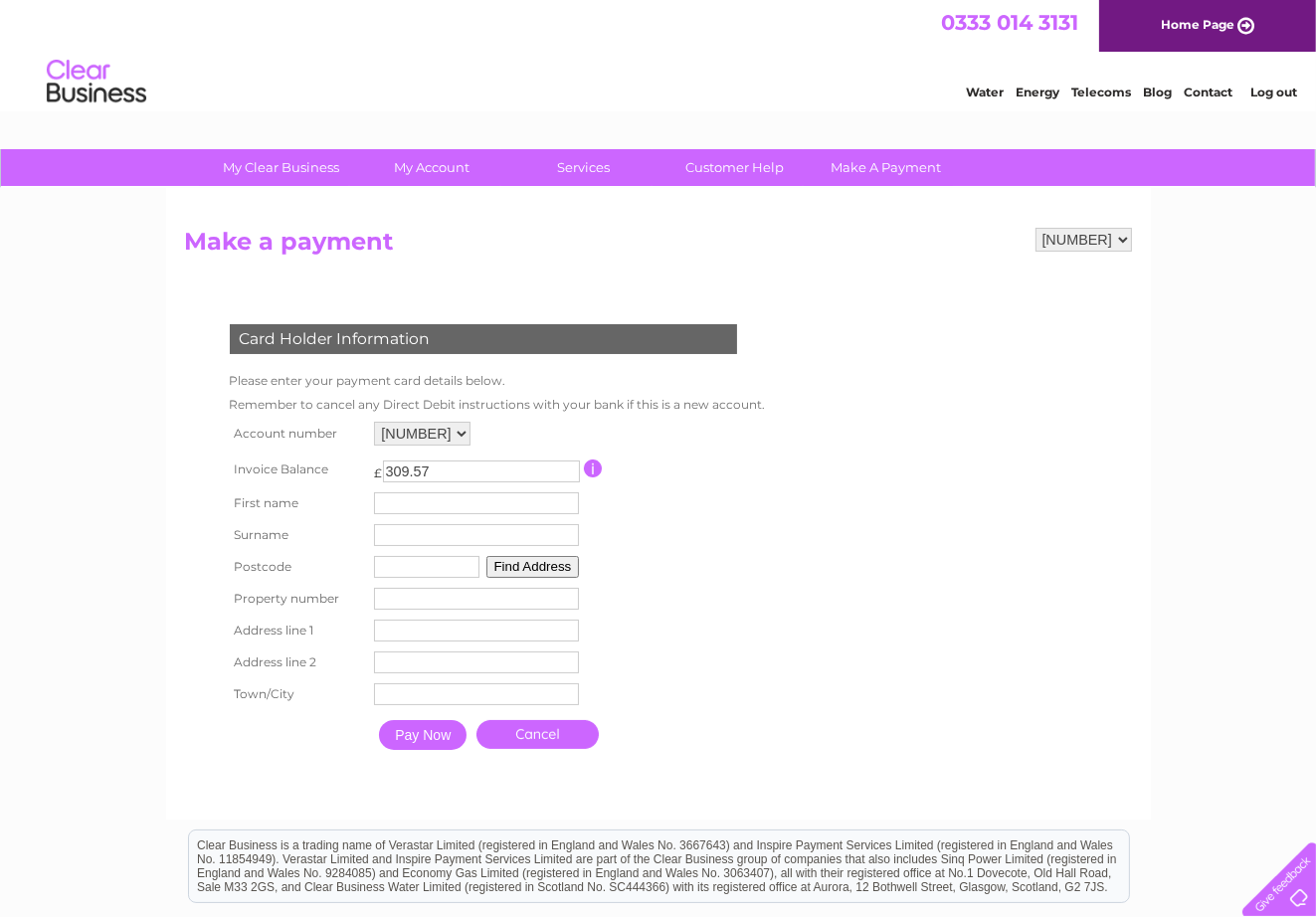 click at bounding box center [476, 503] 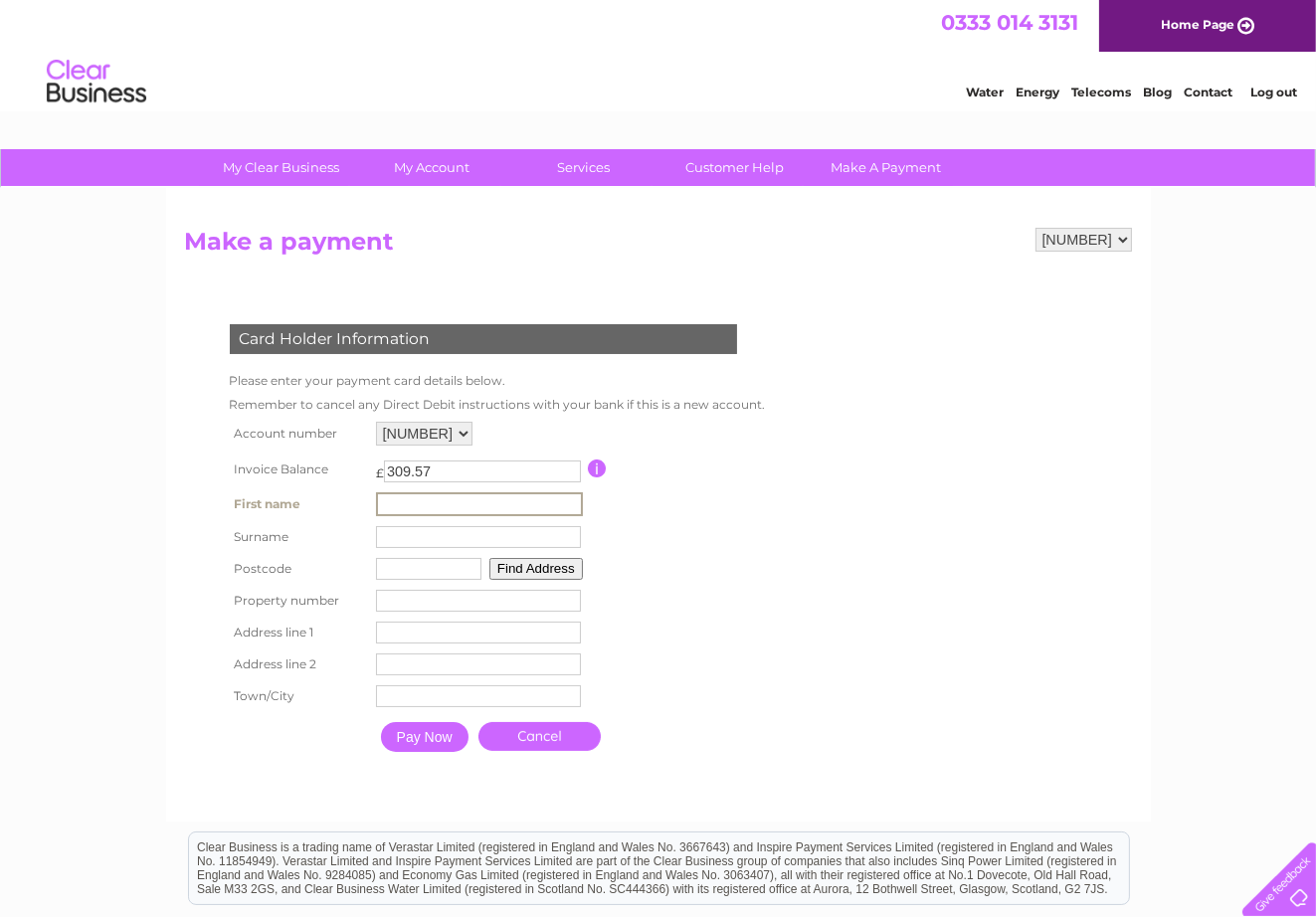 type on "[FIRST]" 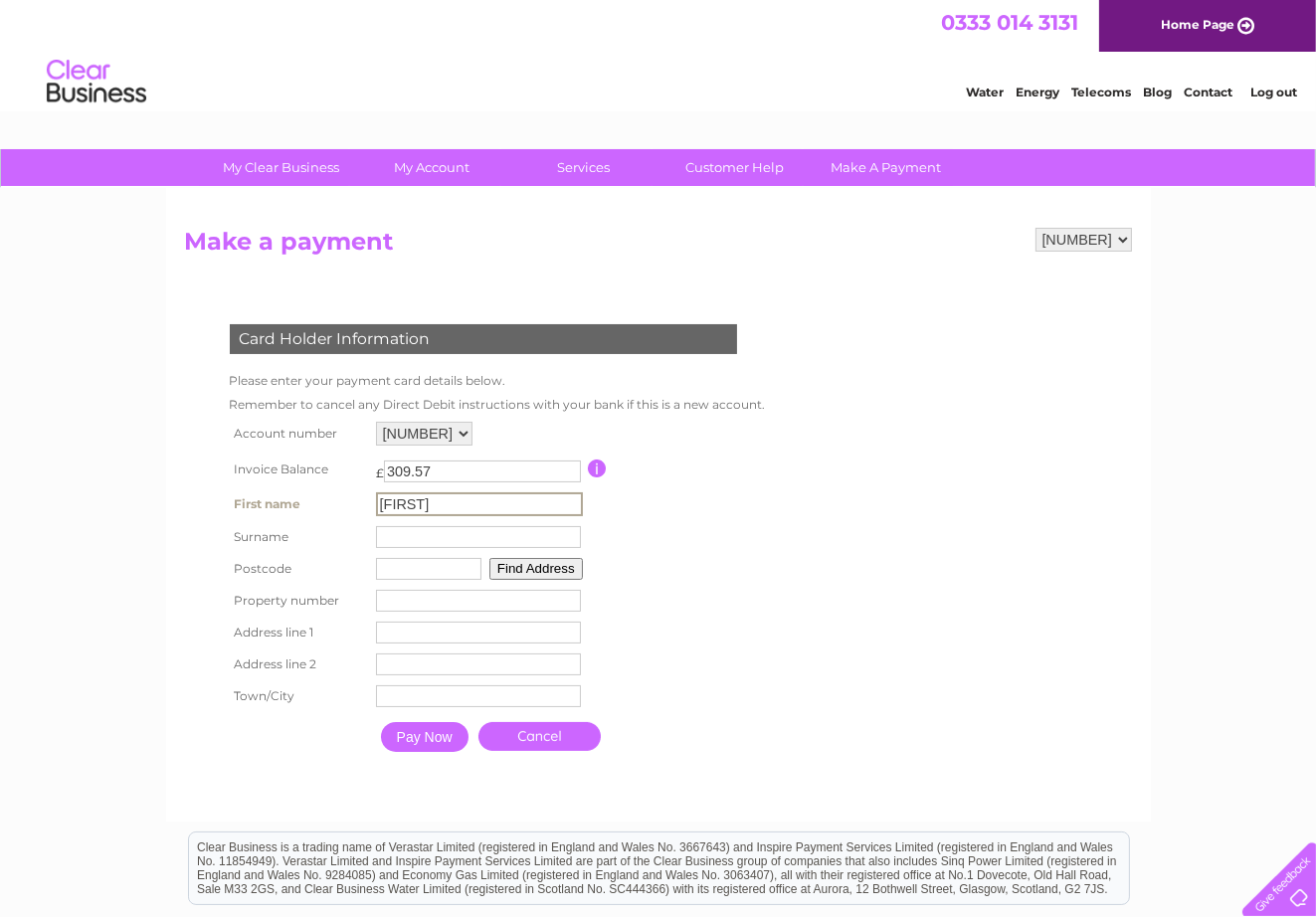 type on "[LAST]" 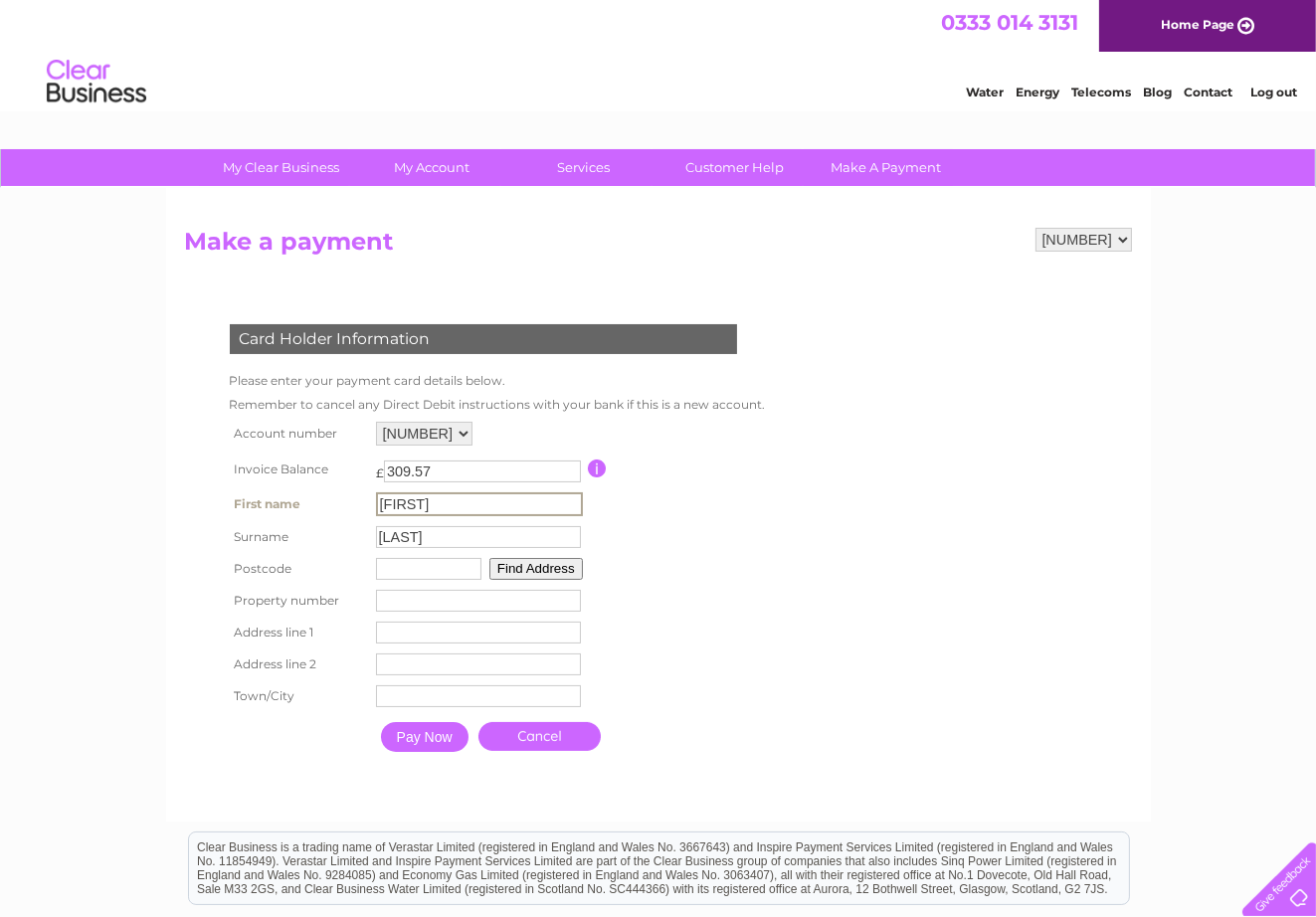 type on "[POSTAL_CODE]" 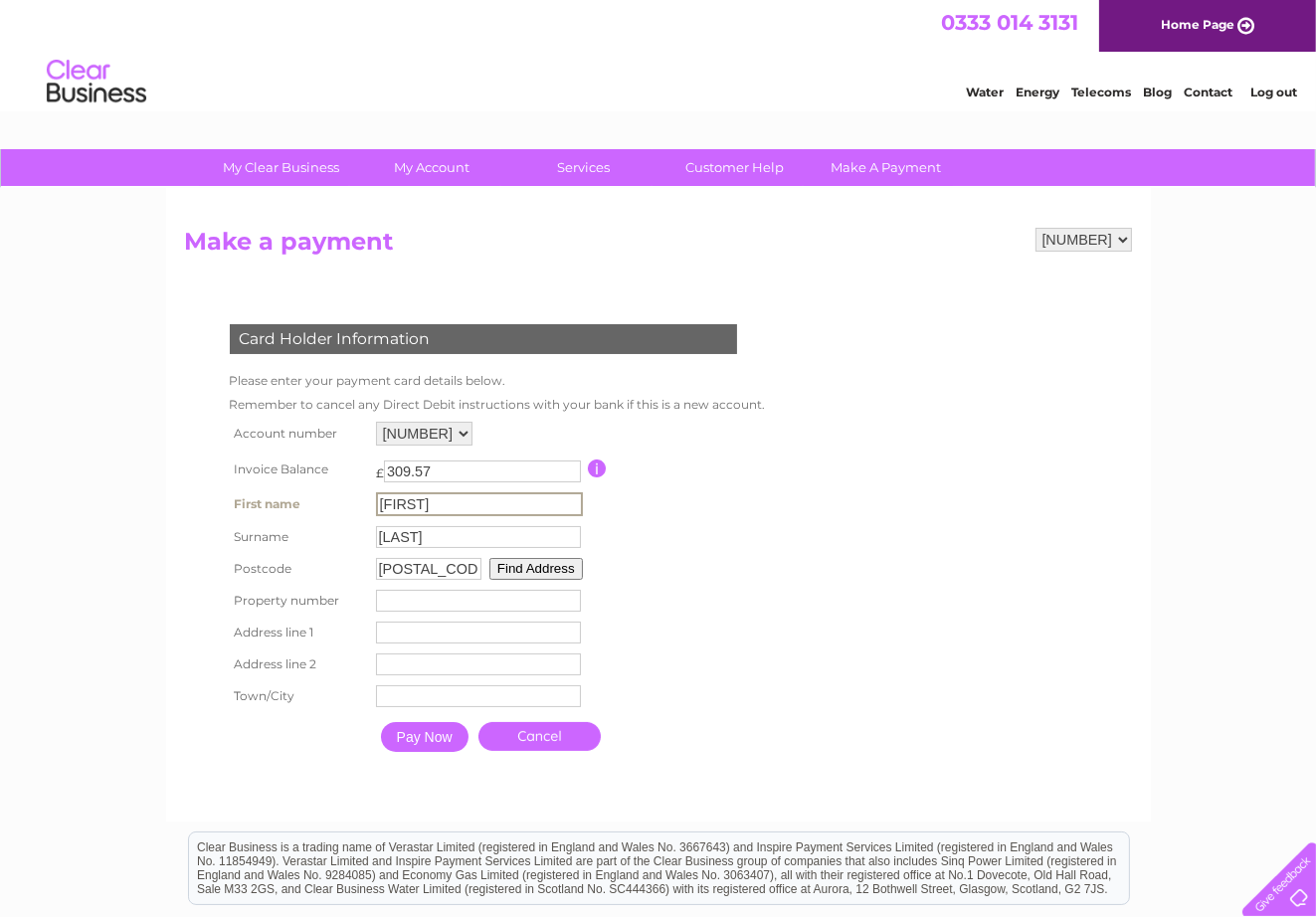 type on "25" 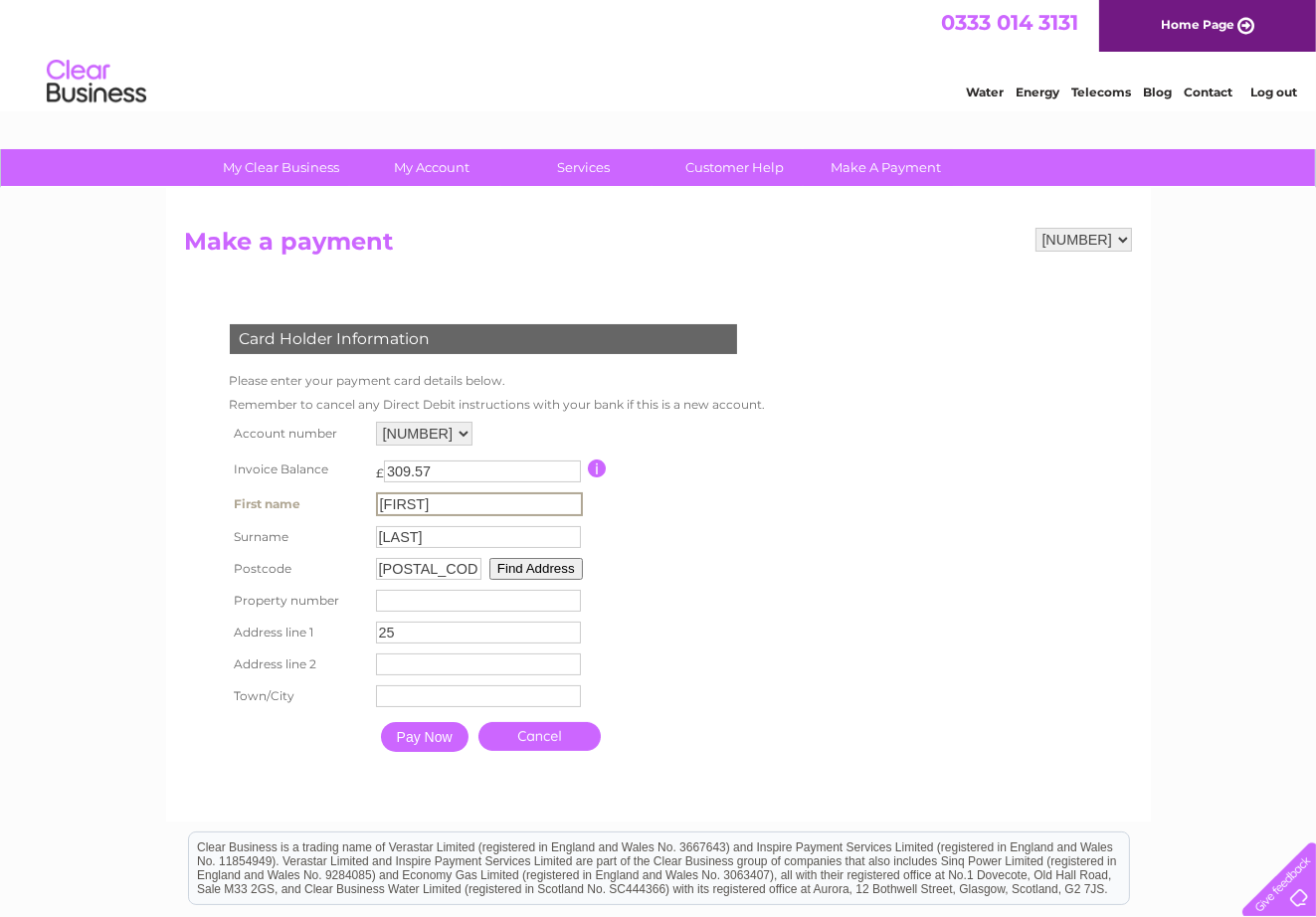type on "[LOCATION] [LOCATION]" 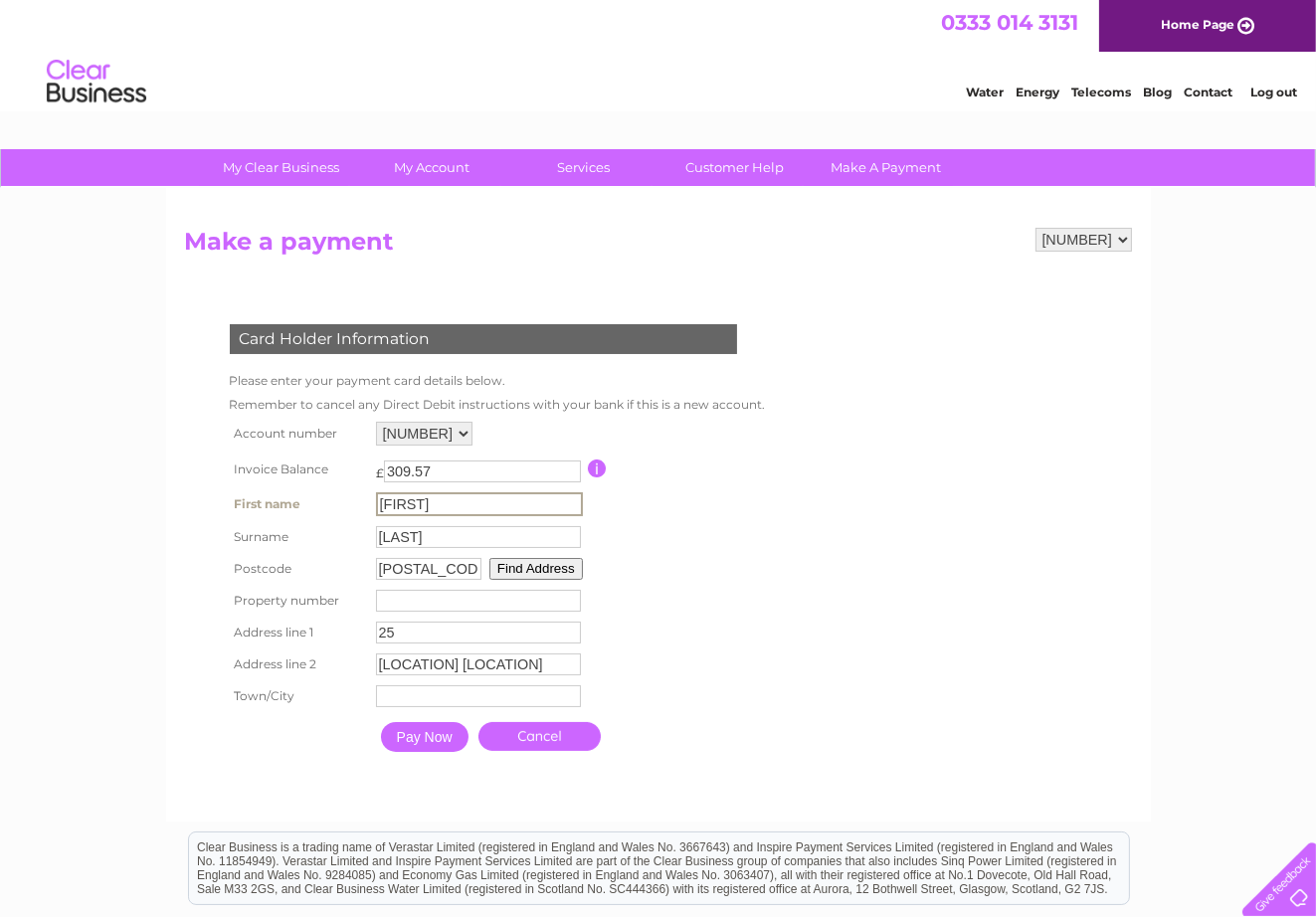 type on "[NUMBER]" 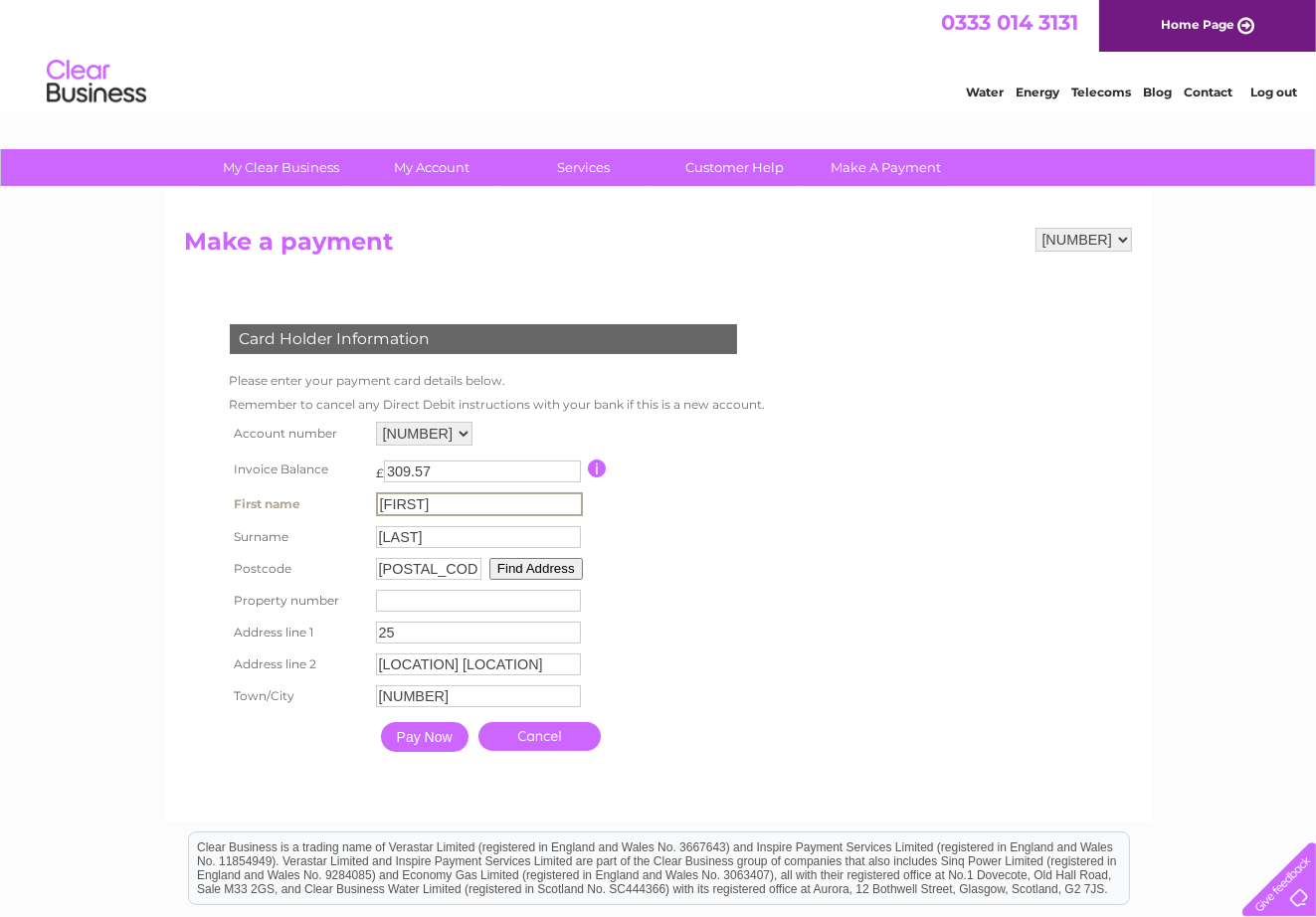 click on "25" at bounding box center (478, 633) 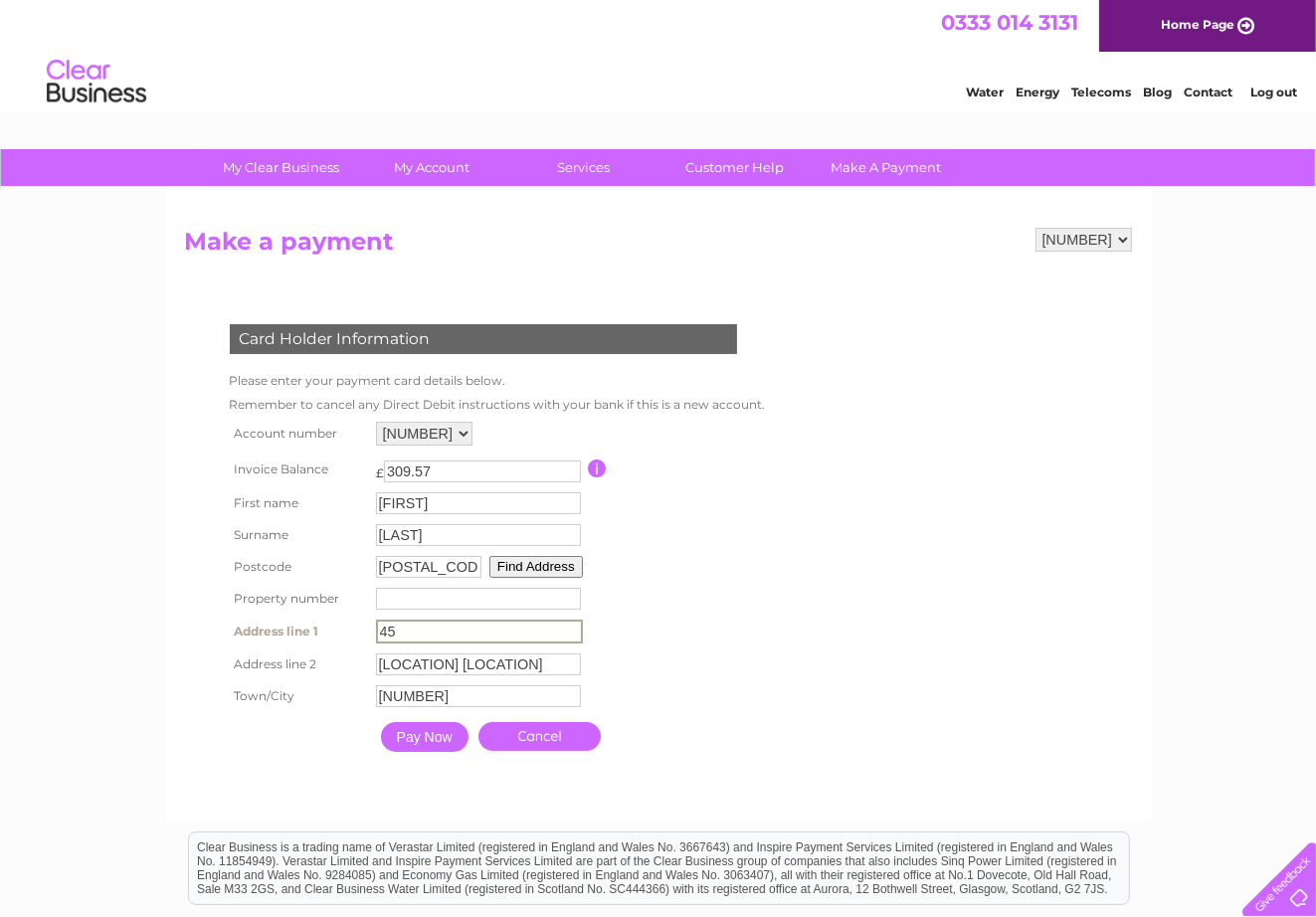 type on "45" 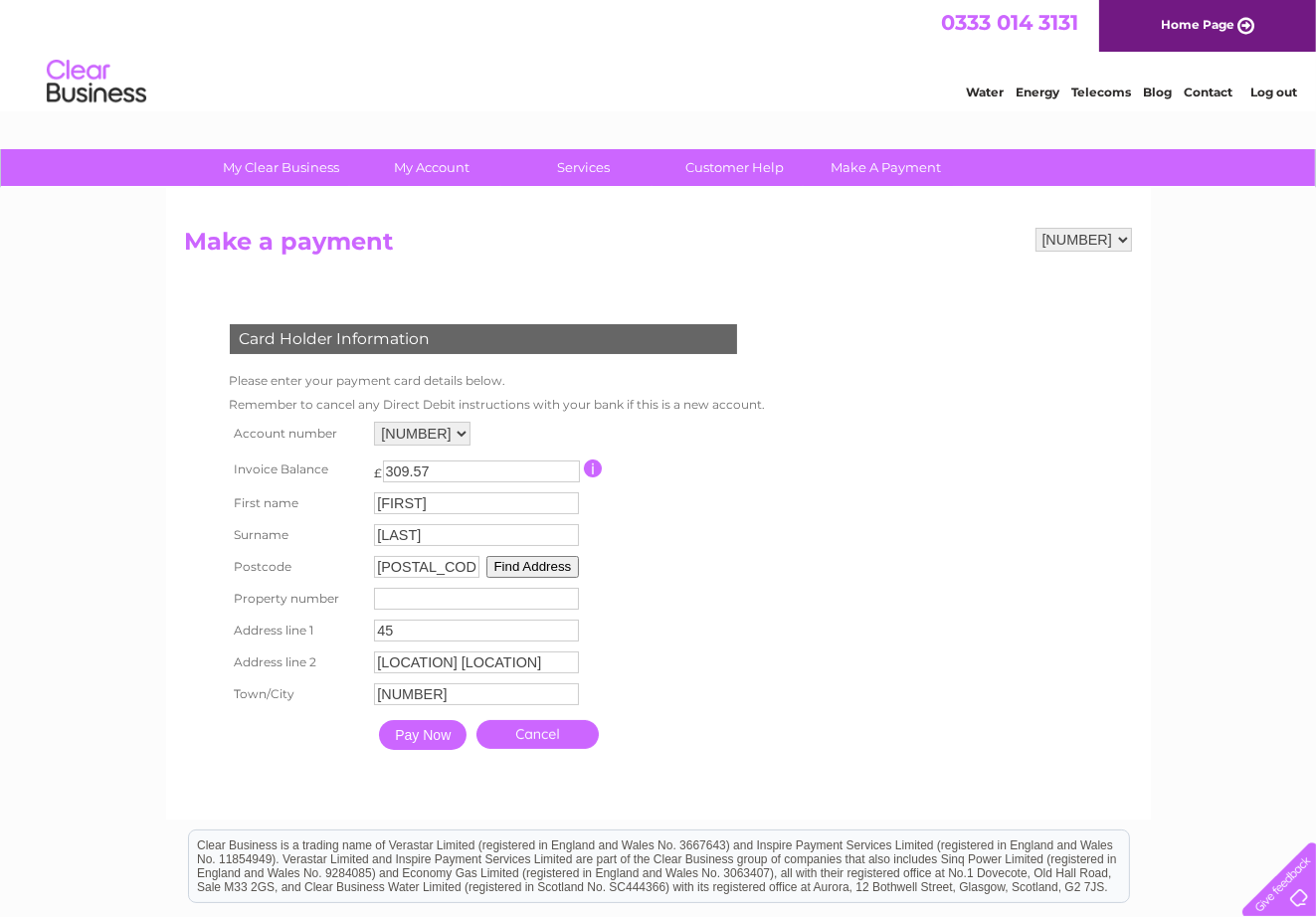click on "Find Address" at bounding box center (533, 567) 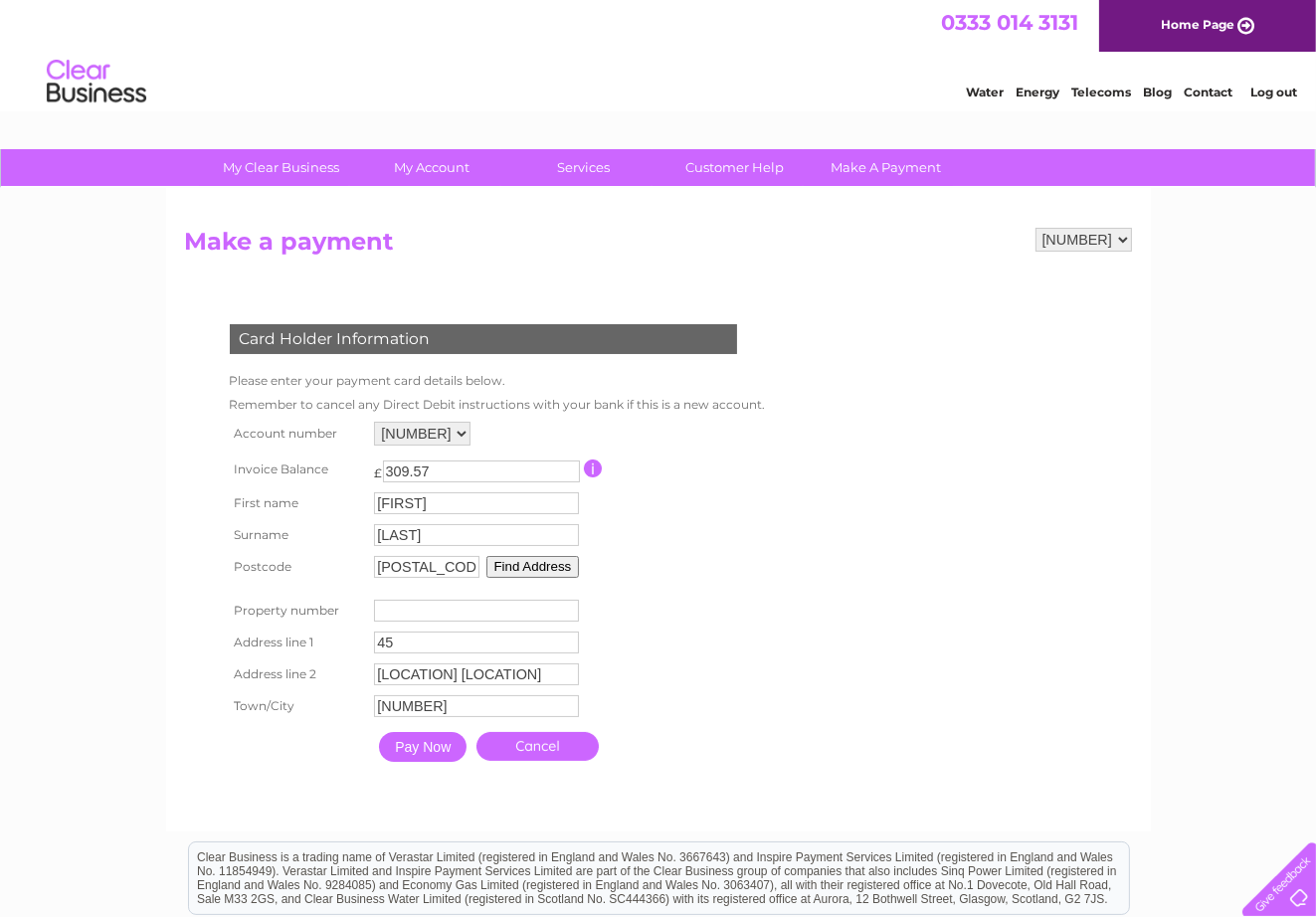 click on "Find Address" at bounding box center [533, 567] 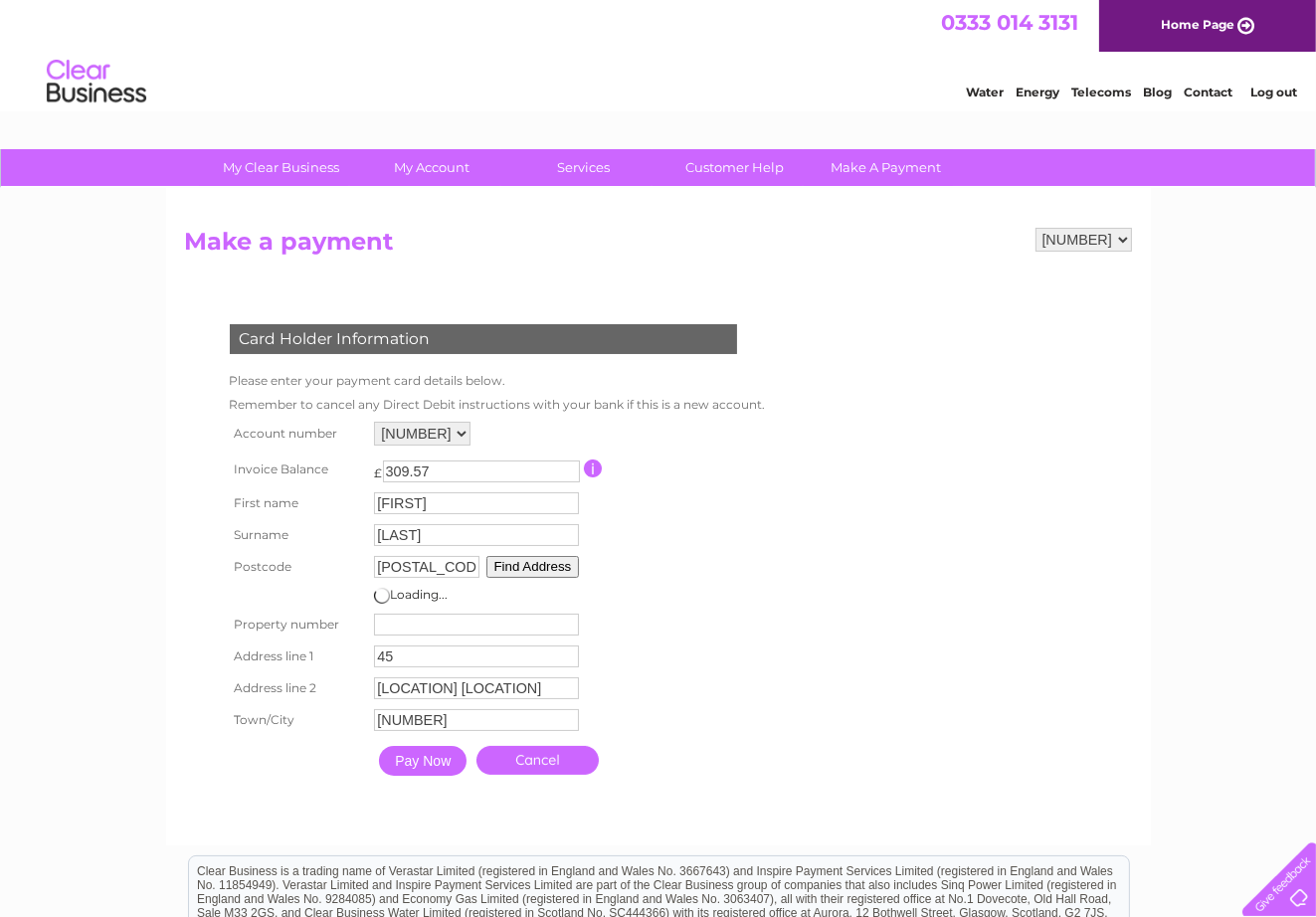 click at bounding box center (476, 625) 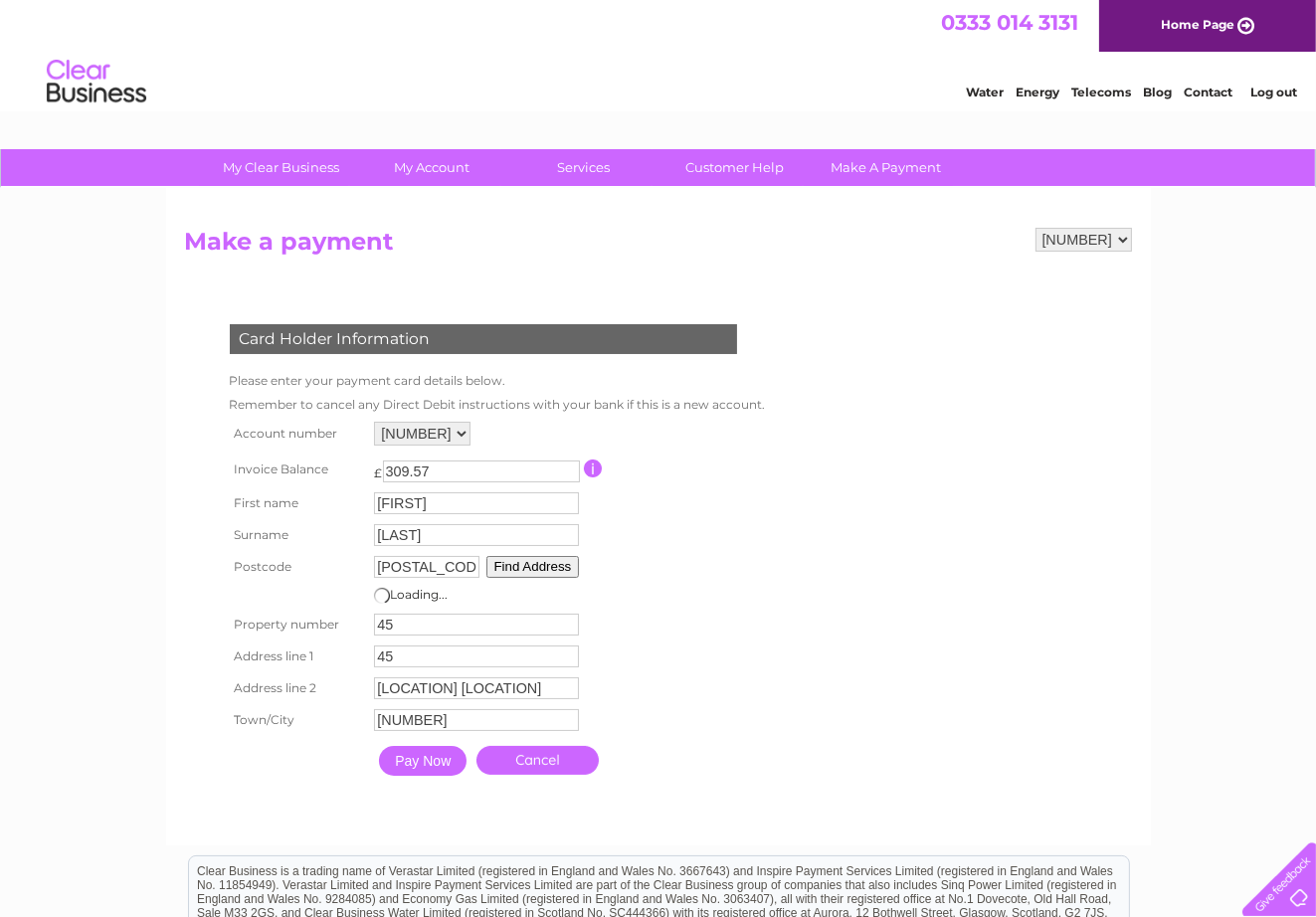 type on "45" 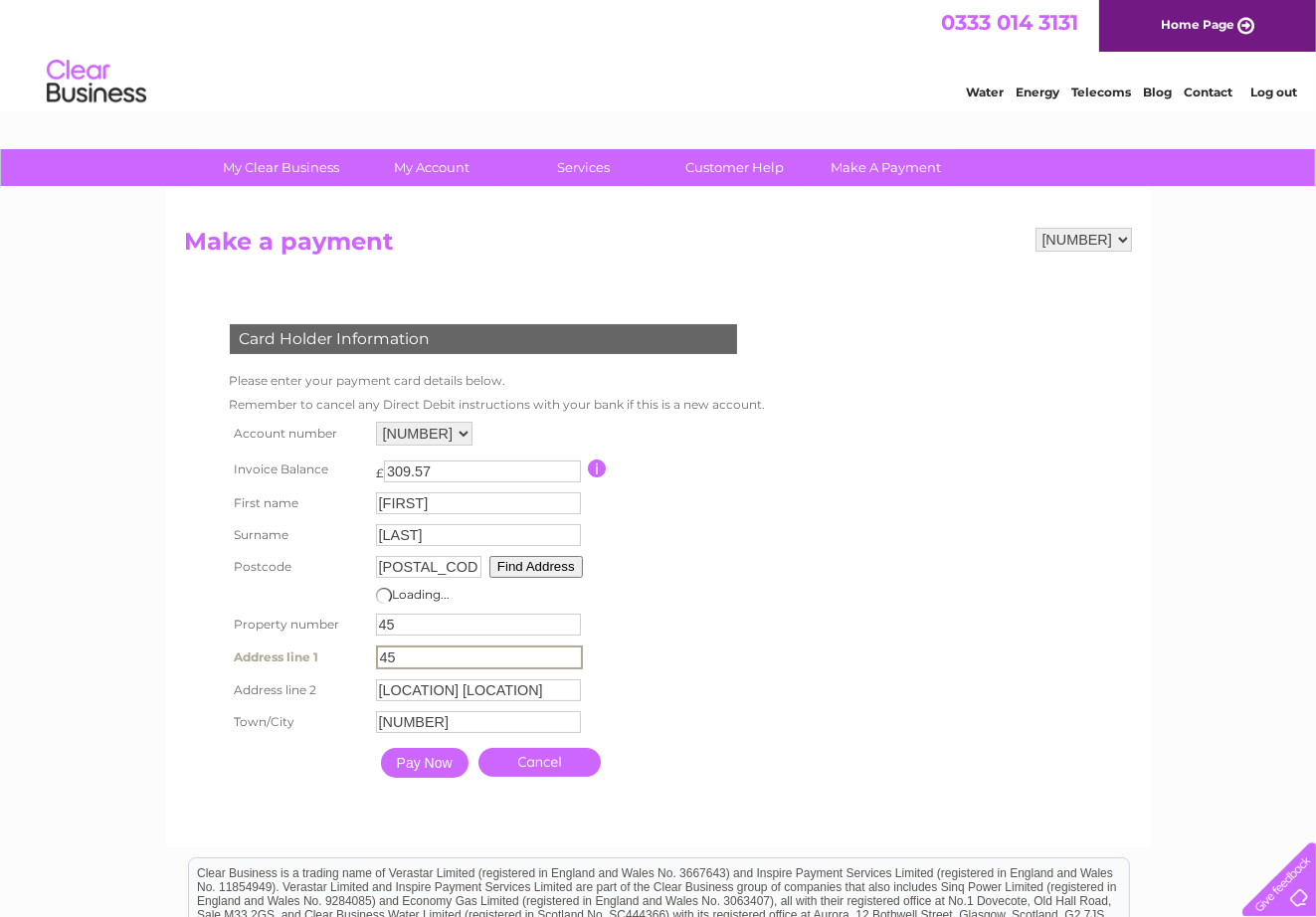 click on "45" at bounding box center [479, 657] 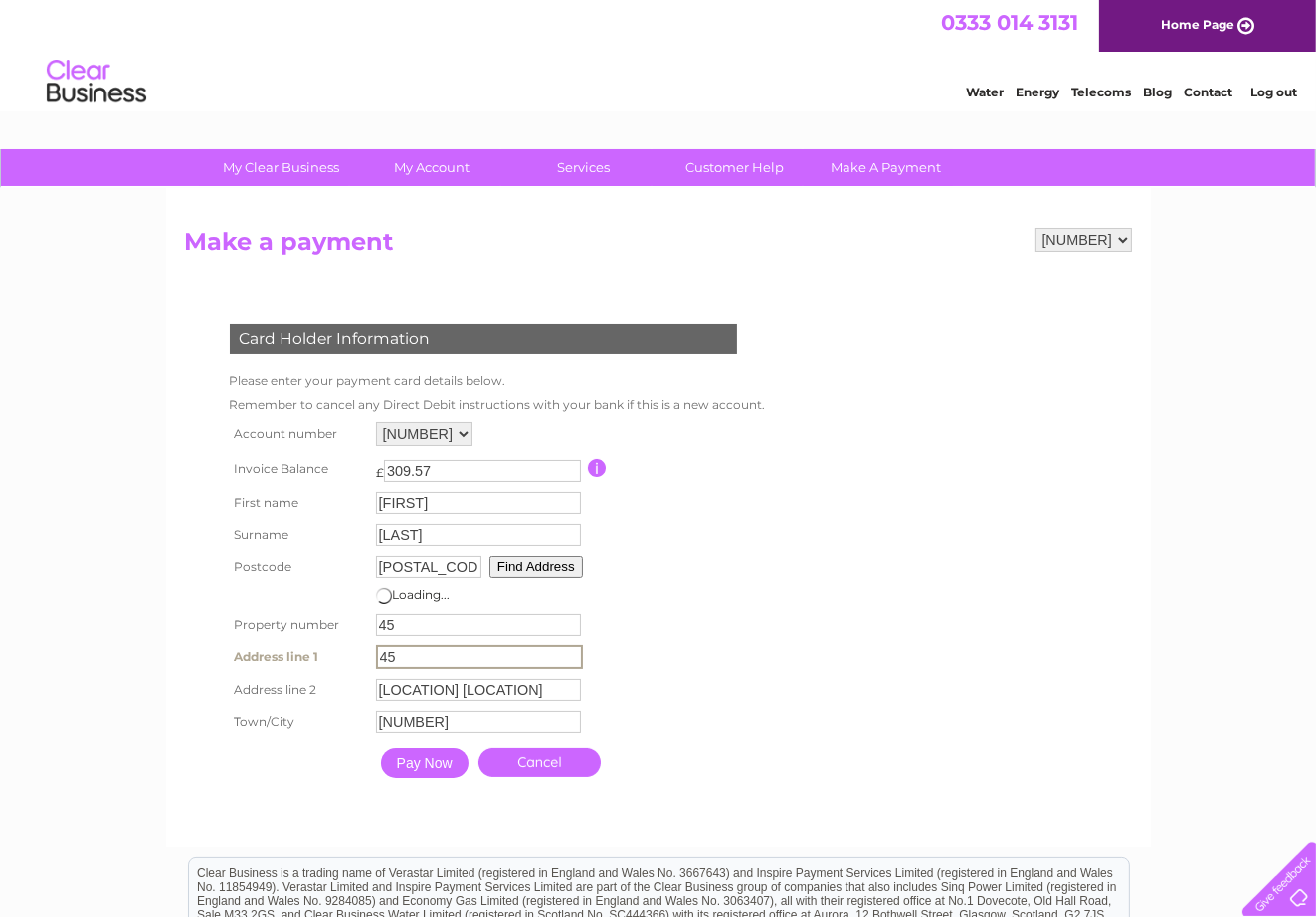 type on "4" 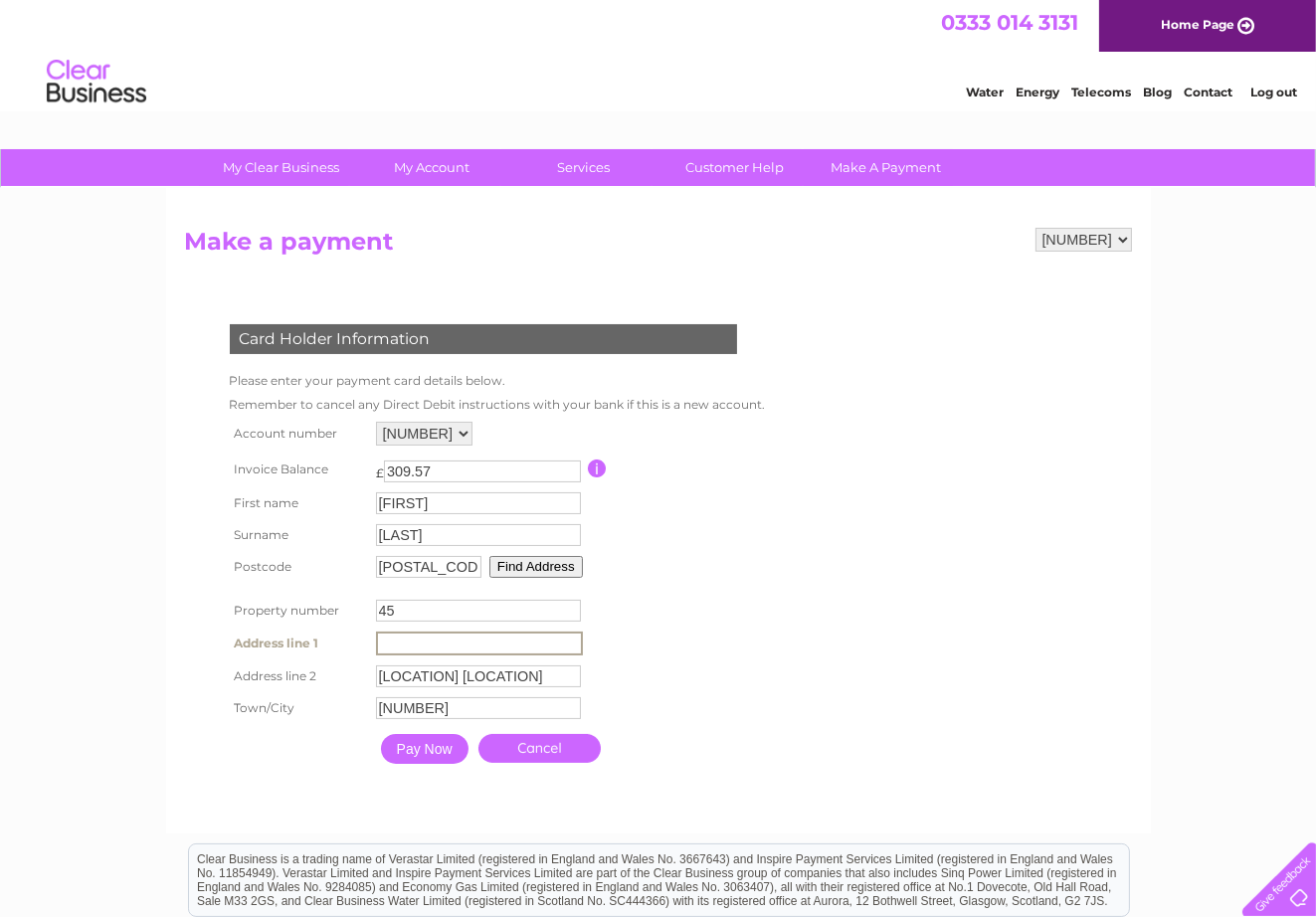 type 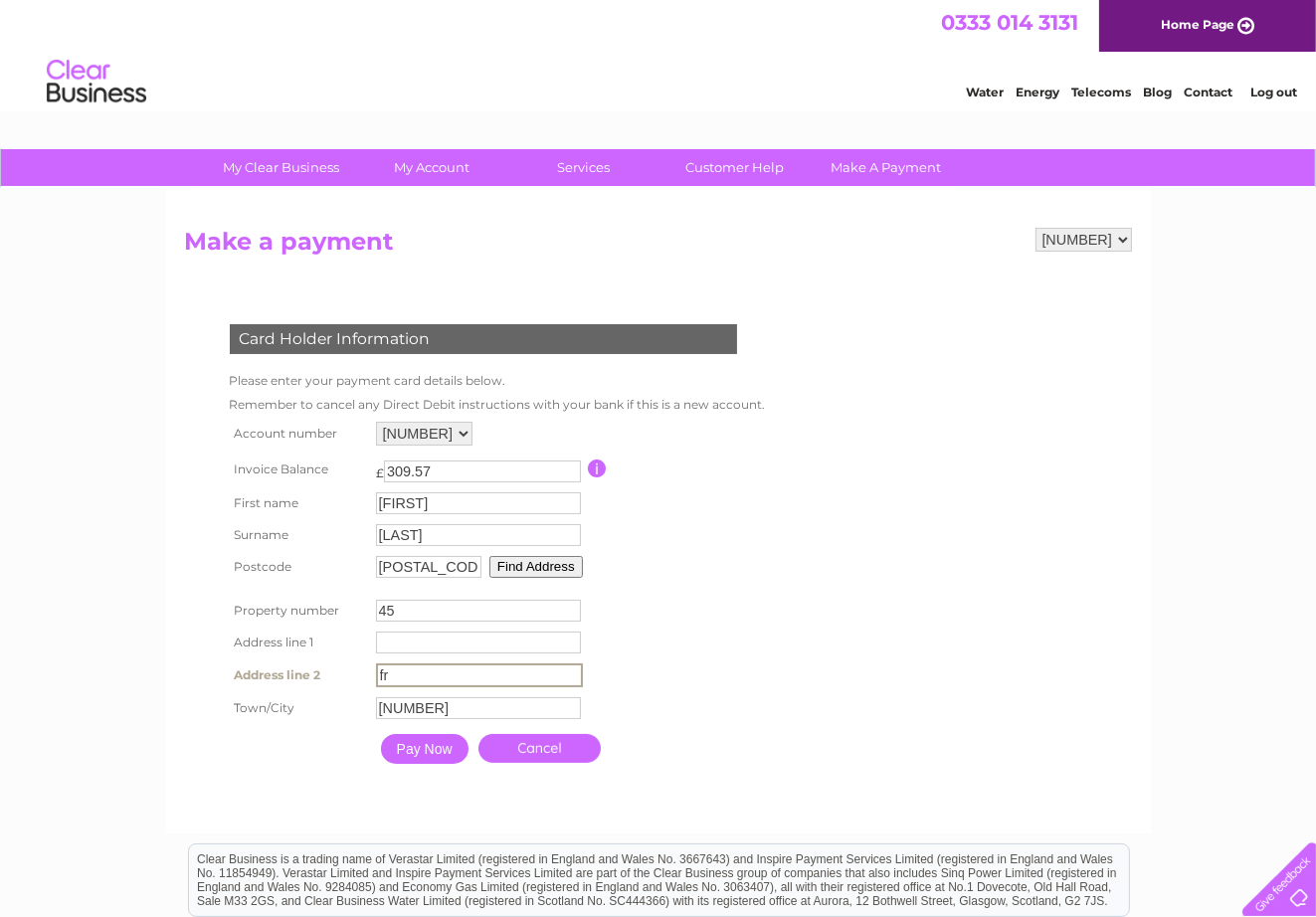 type on "f" 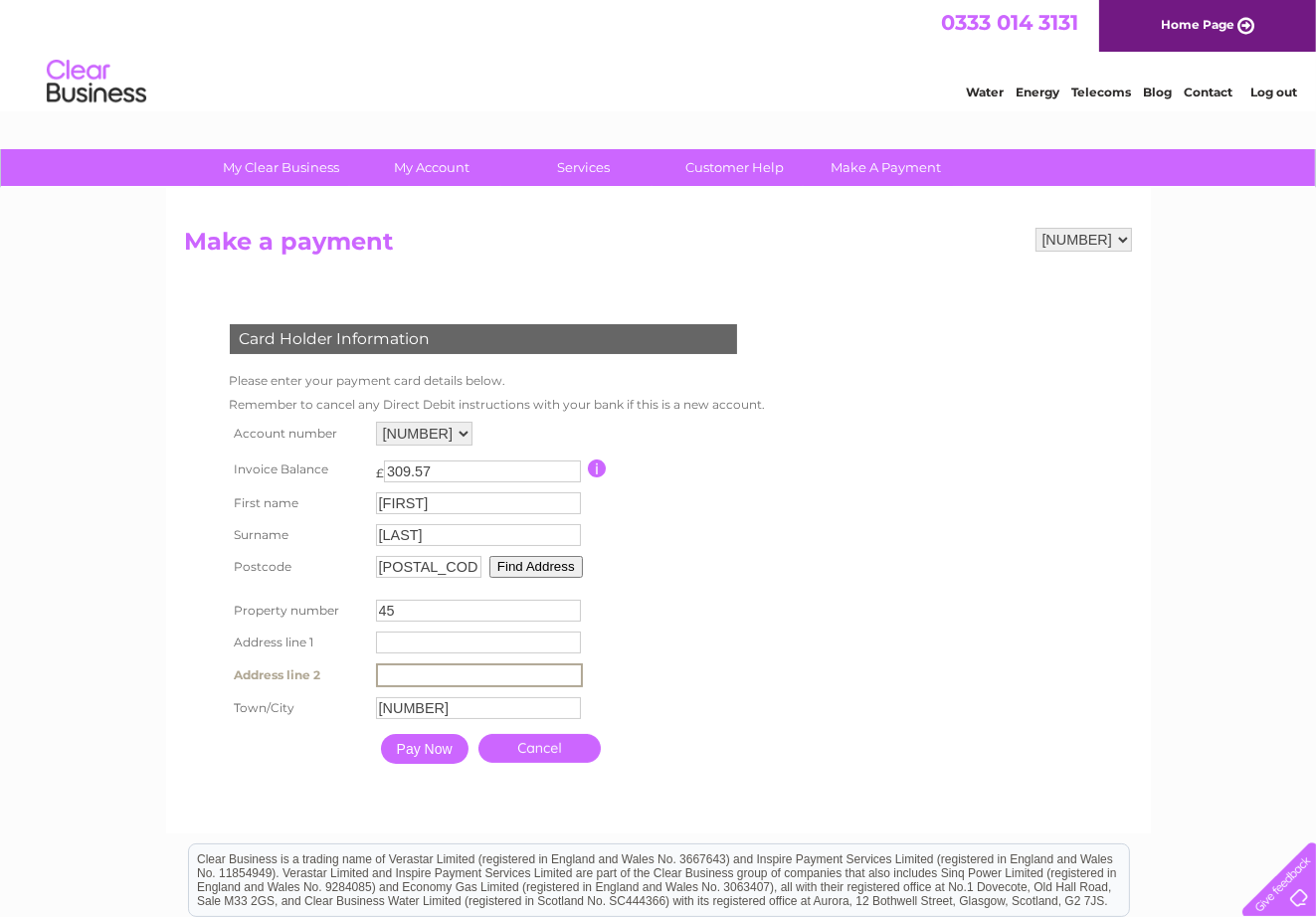 type 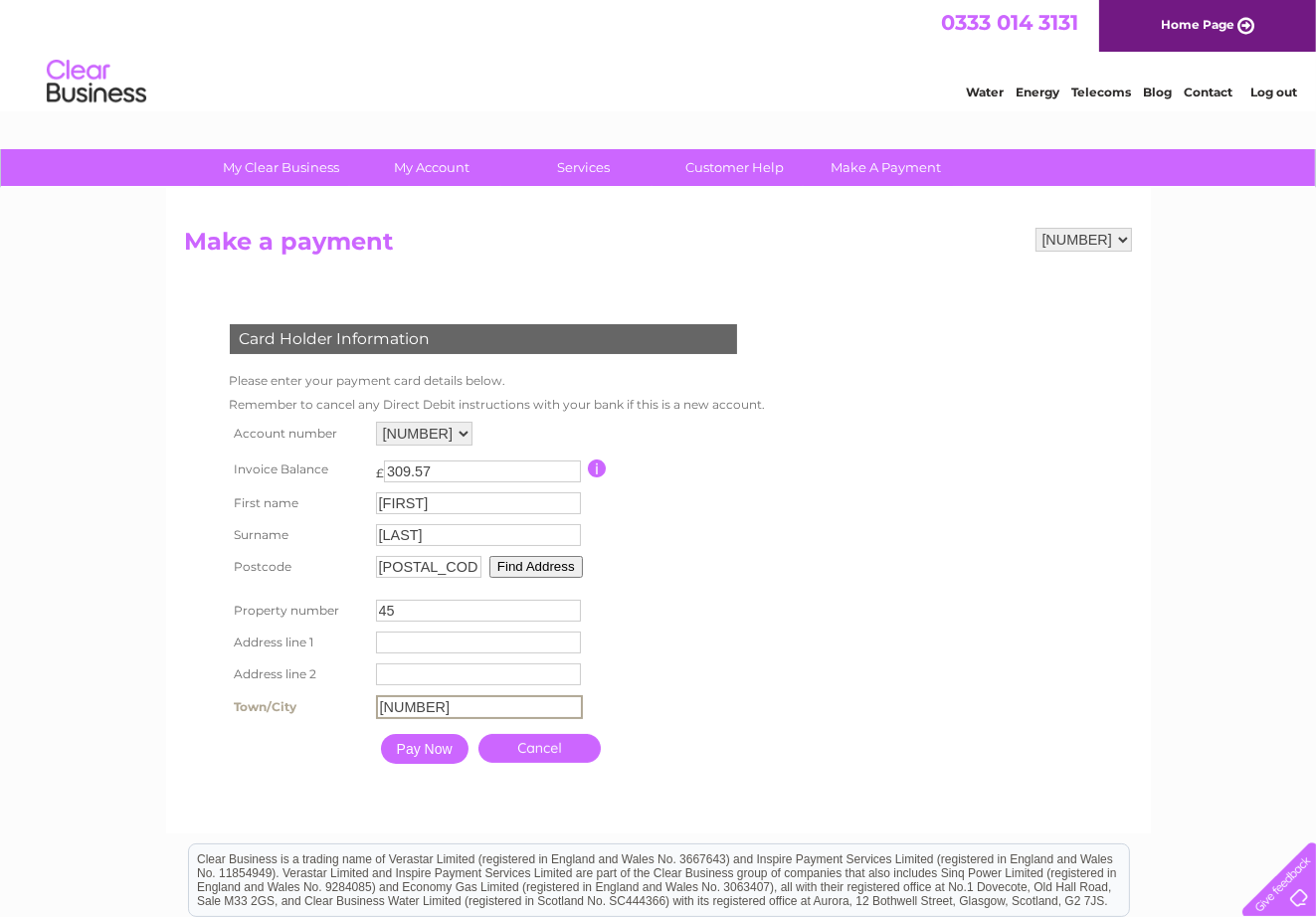 click on "[NUMBER]" at bounding box center (479, 707) 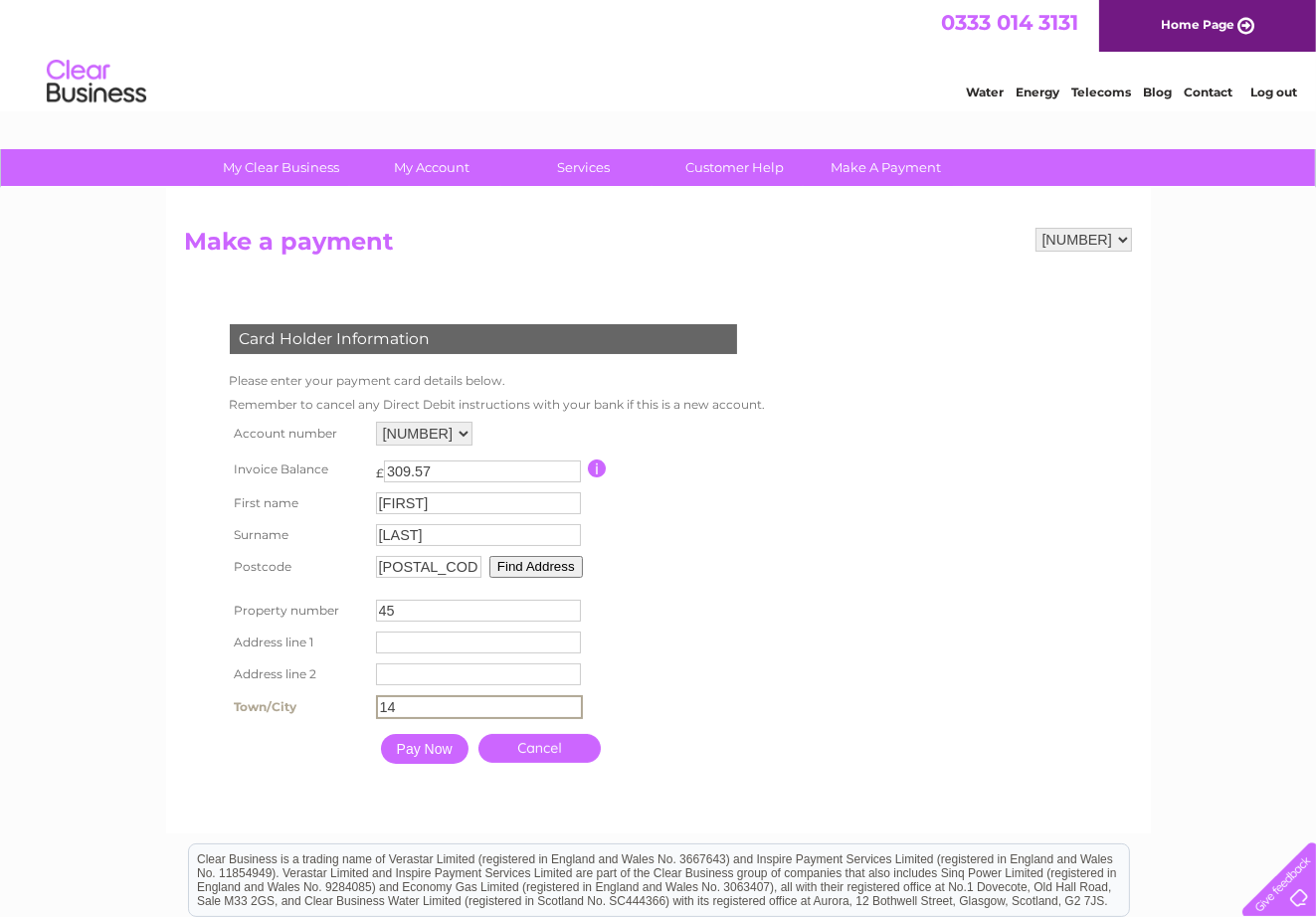 type on "1" 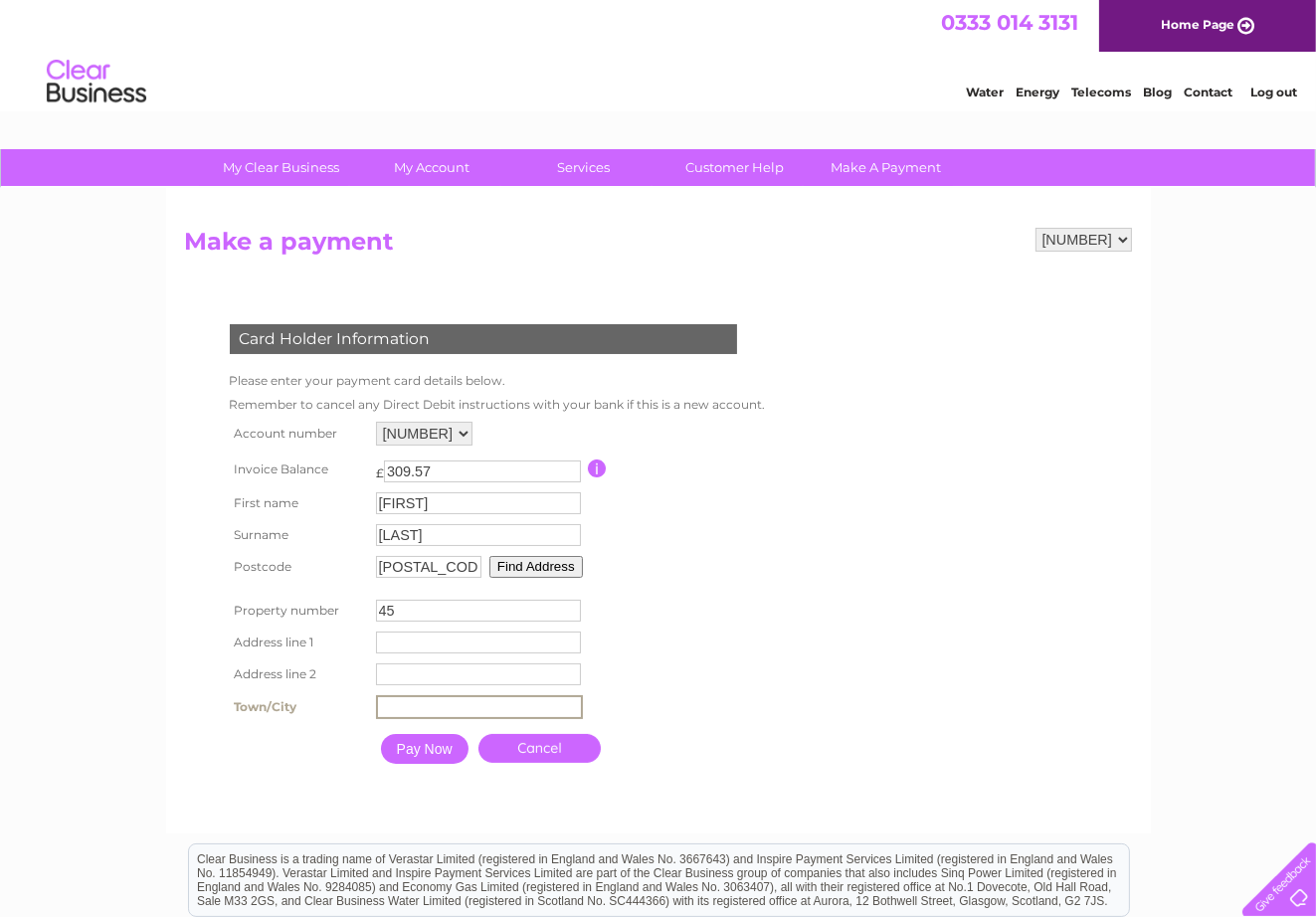 type 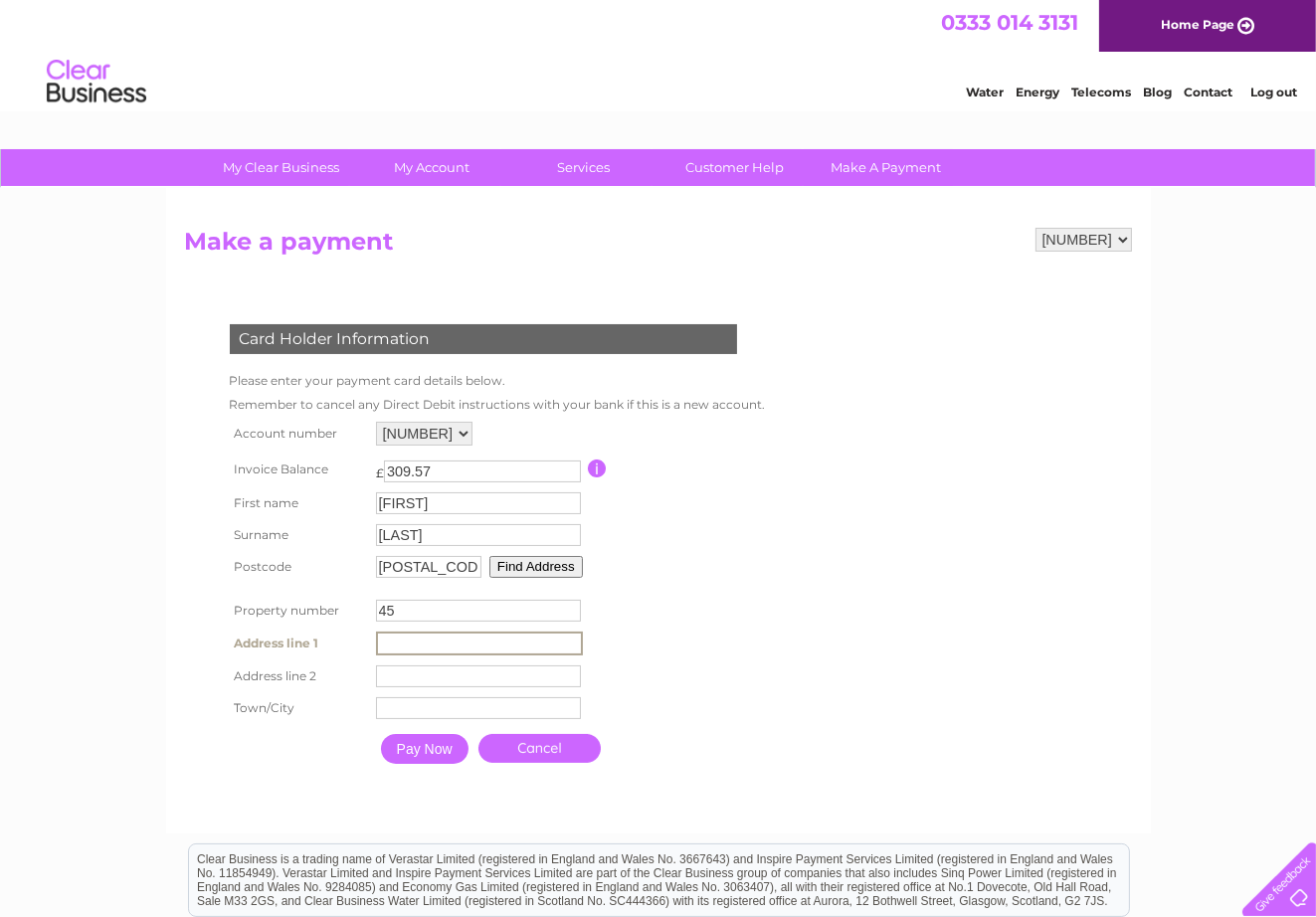 click at bounding box center (479, 643) 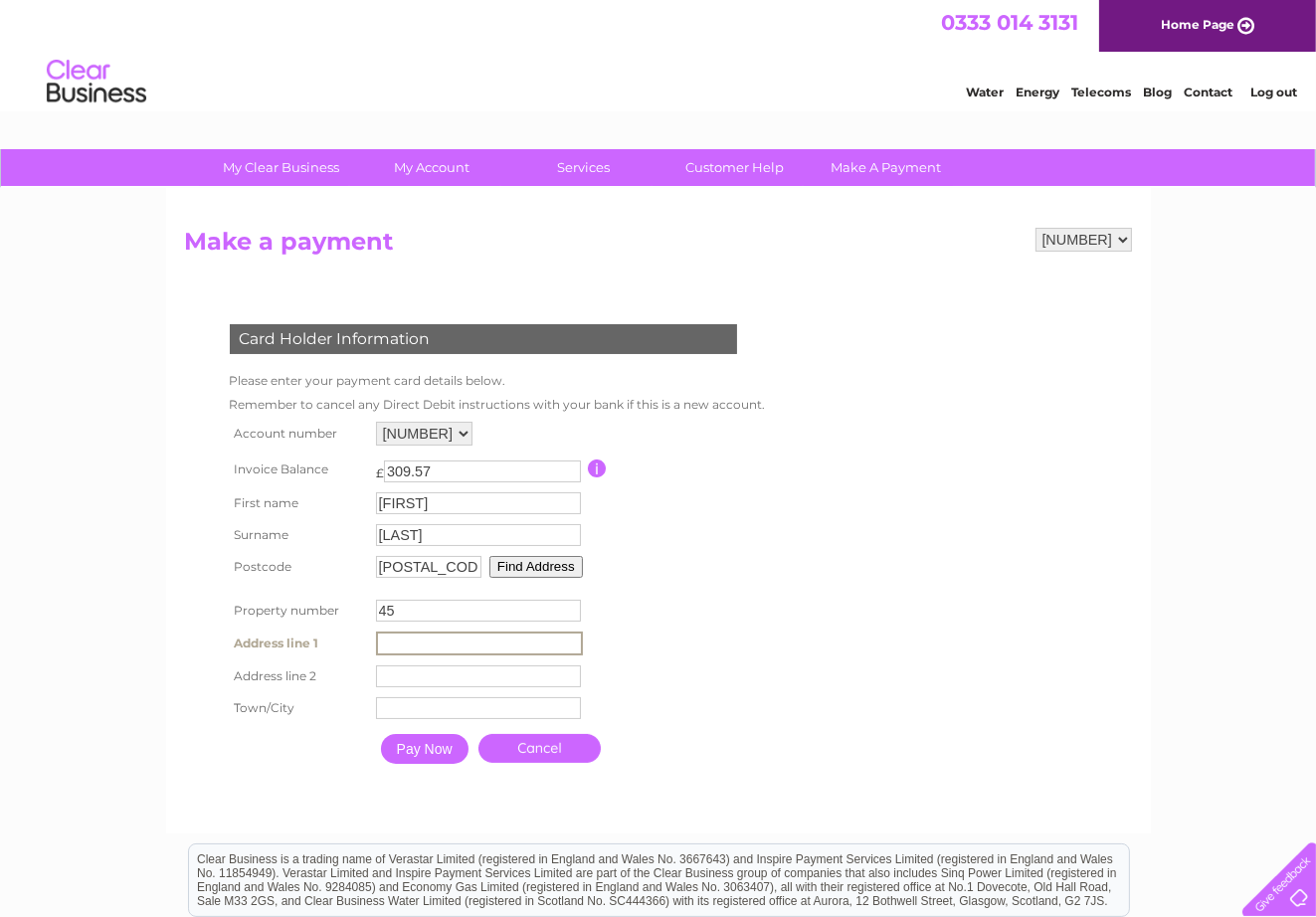 type on "45" 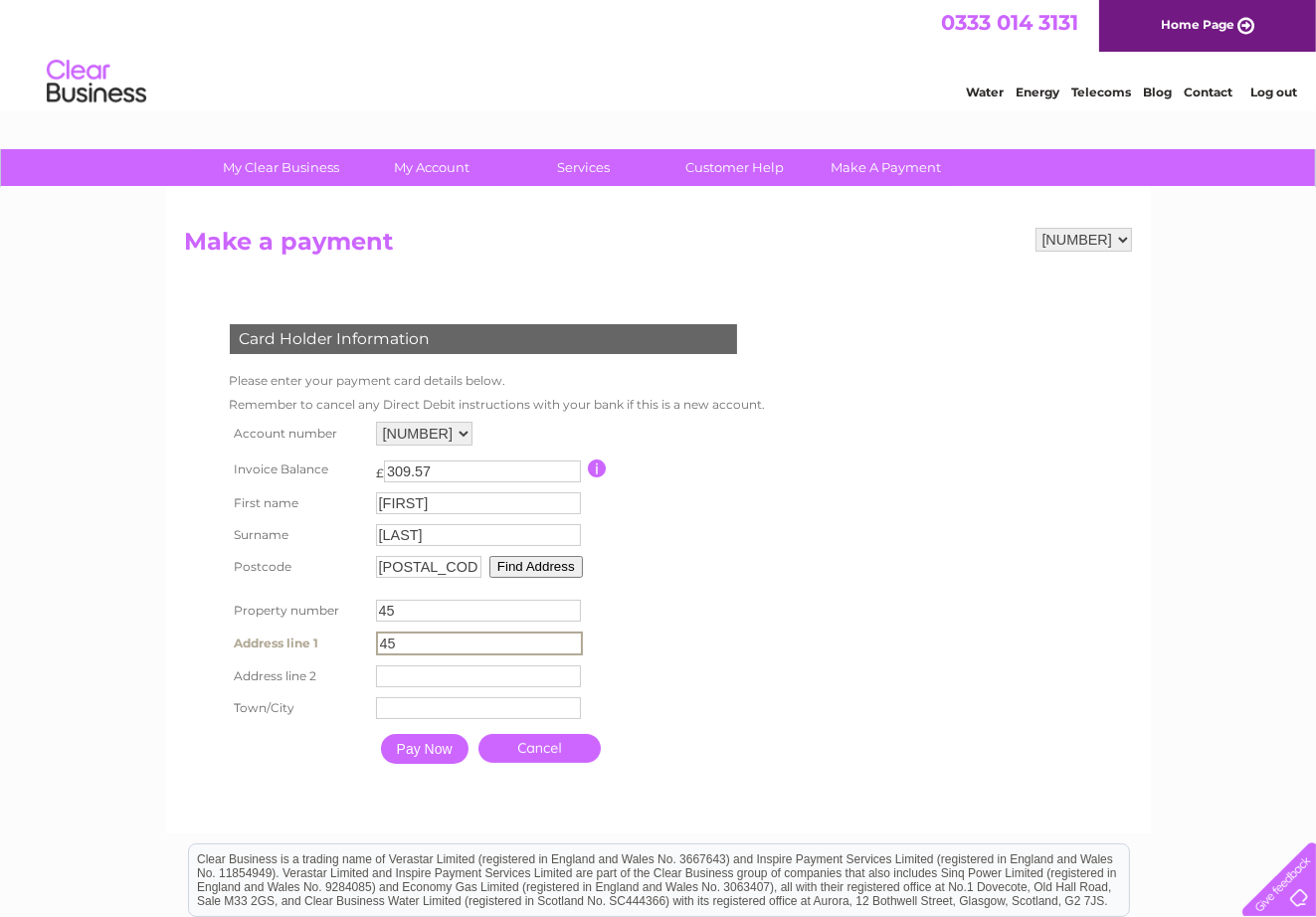 type on "[LOCATION] [LOCATION]" 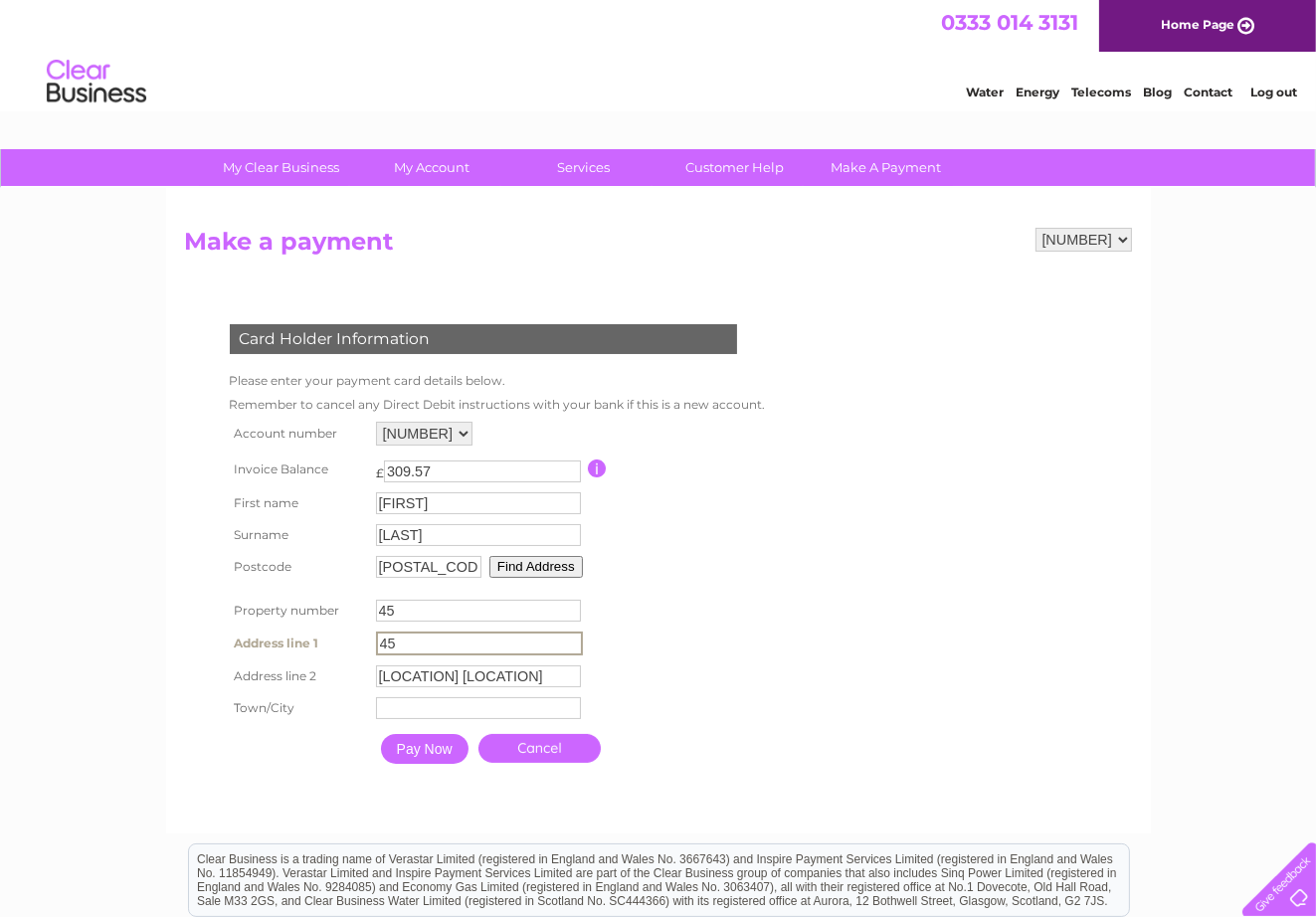 type on "[LOCATION] [LOCATION] [LOCATION]" 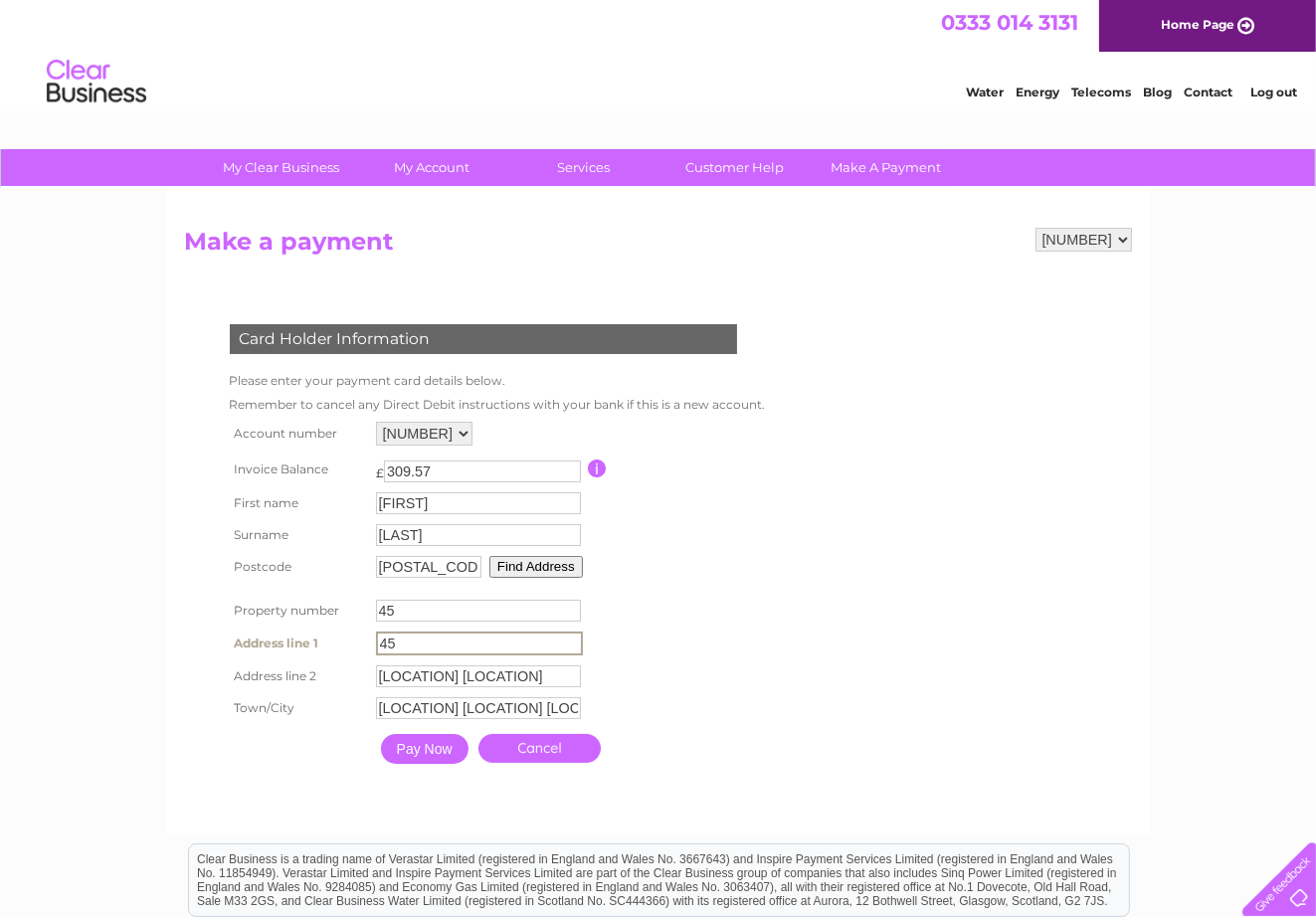 click on "45" at bounding box center [479, 643] 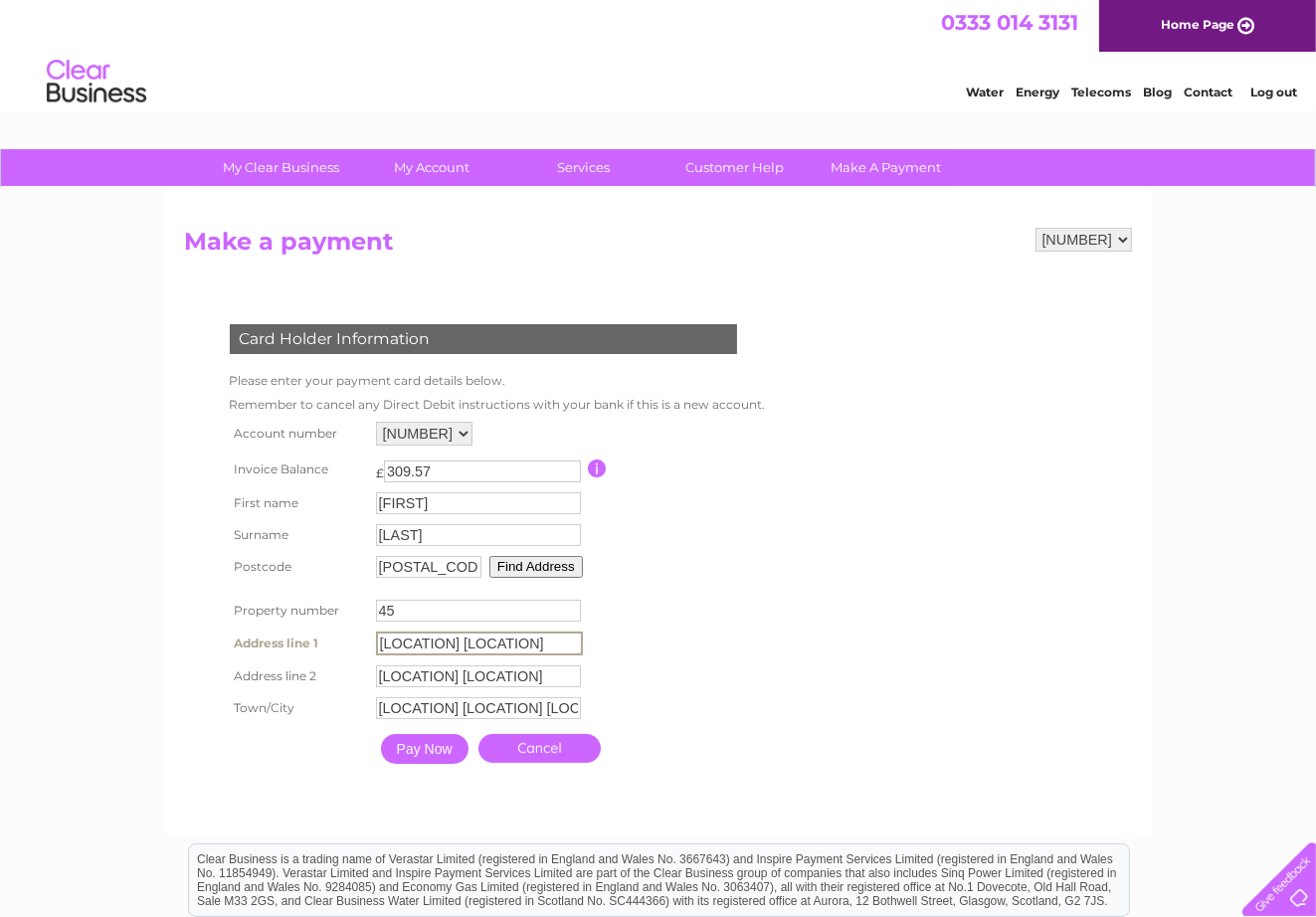 type on "[LOCATION] [LOCATION]" 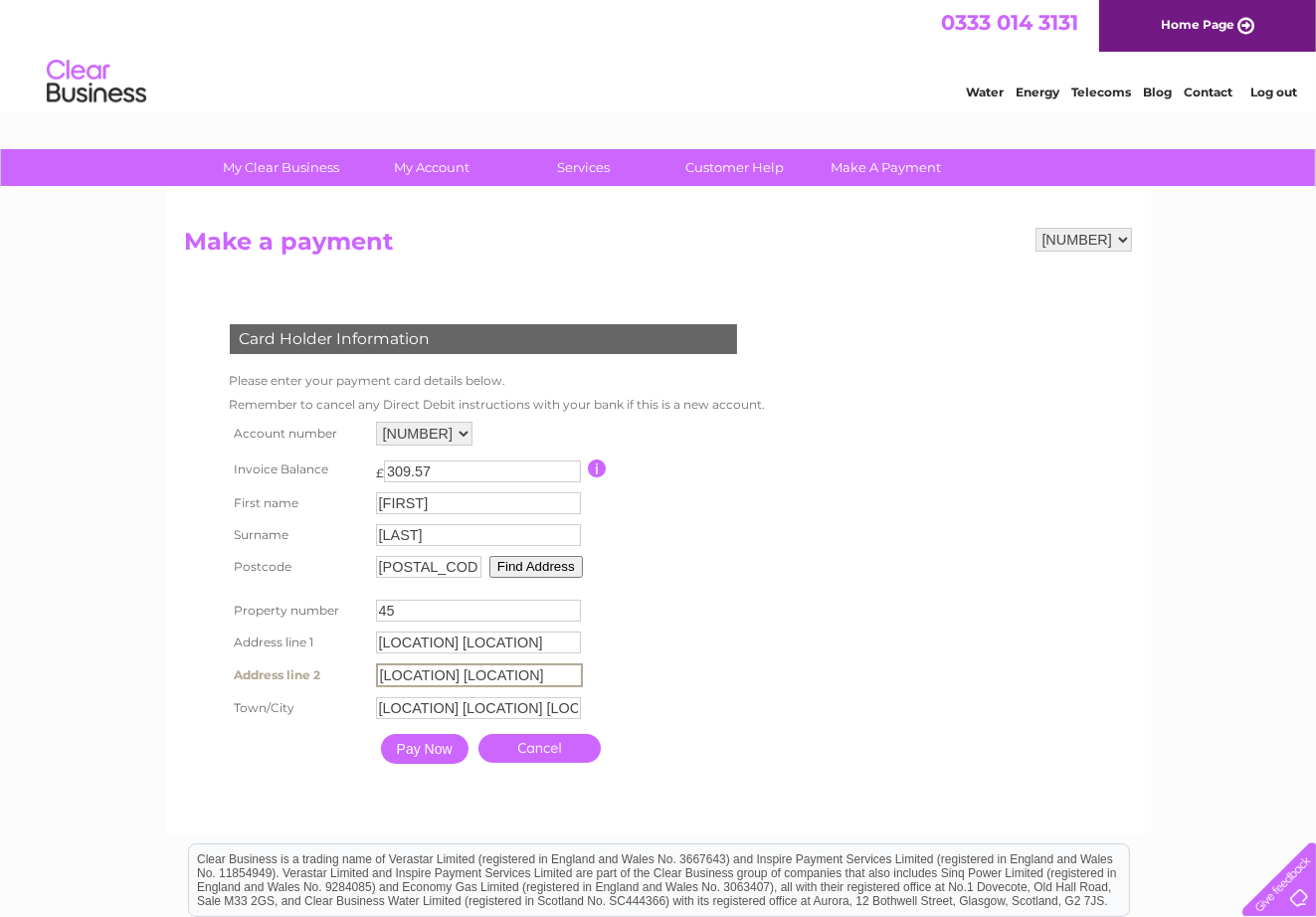 click on "[LOCATION] [LOCATION]" at bounding box center [479, 675] 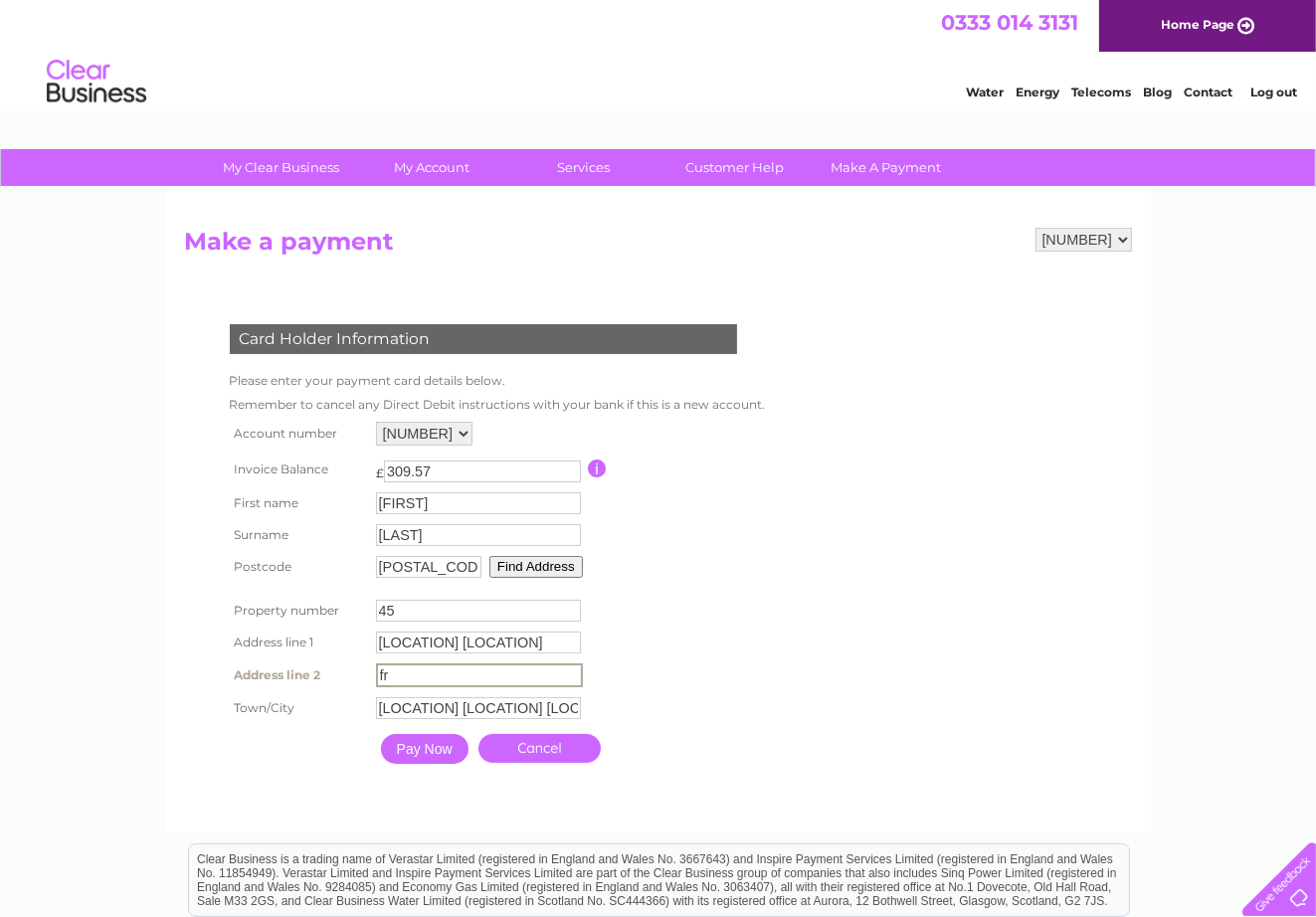 type on "f" 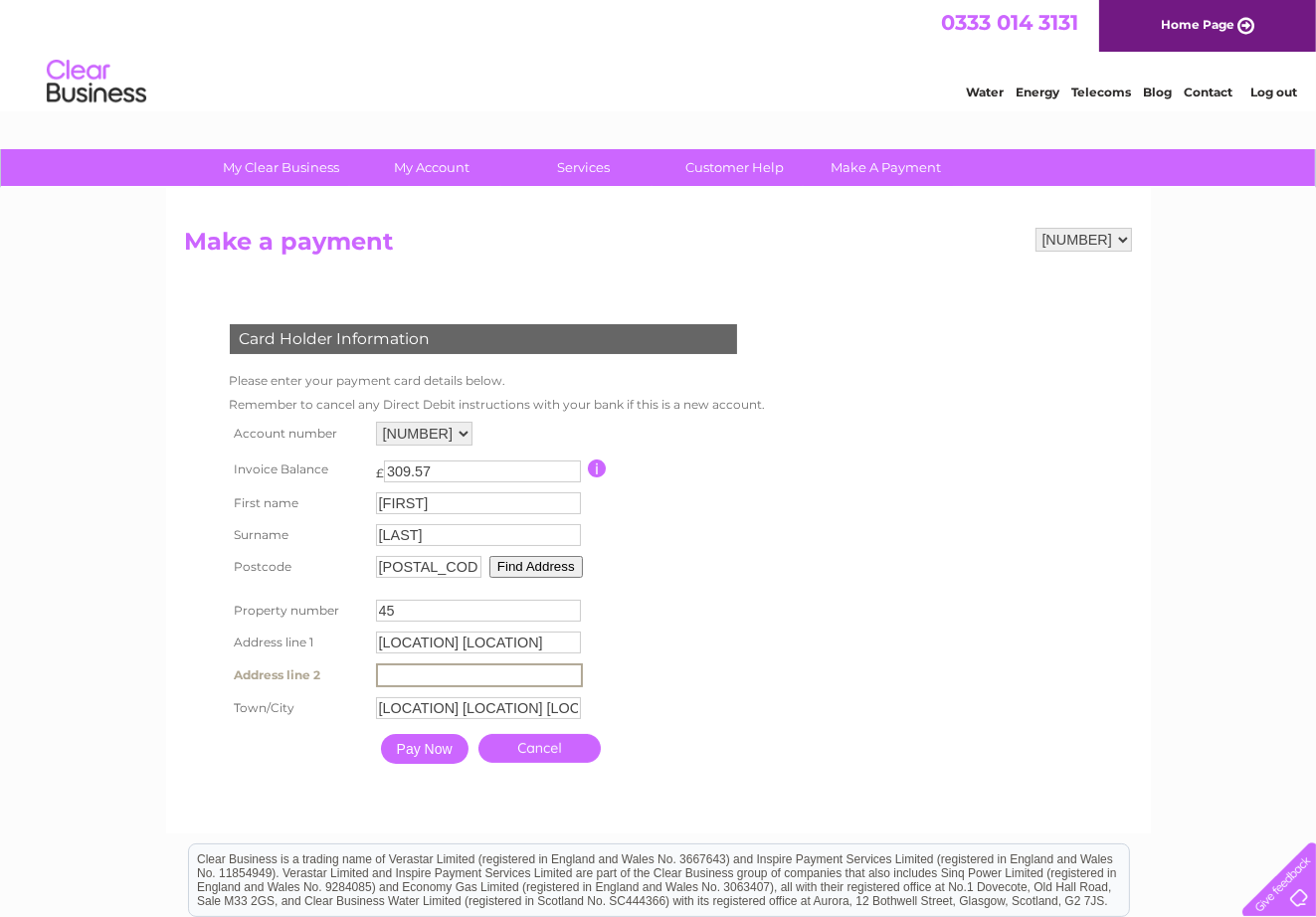 type 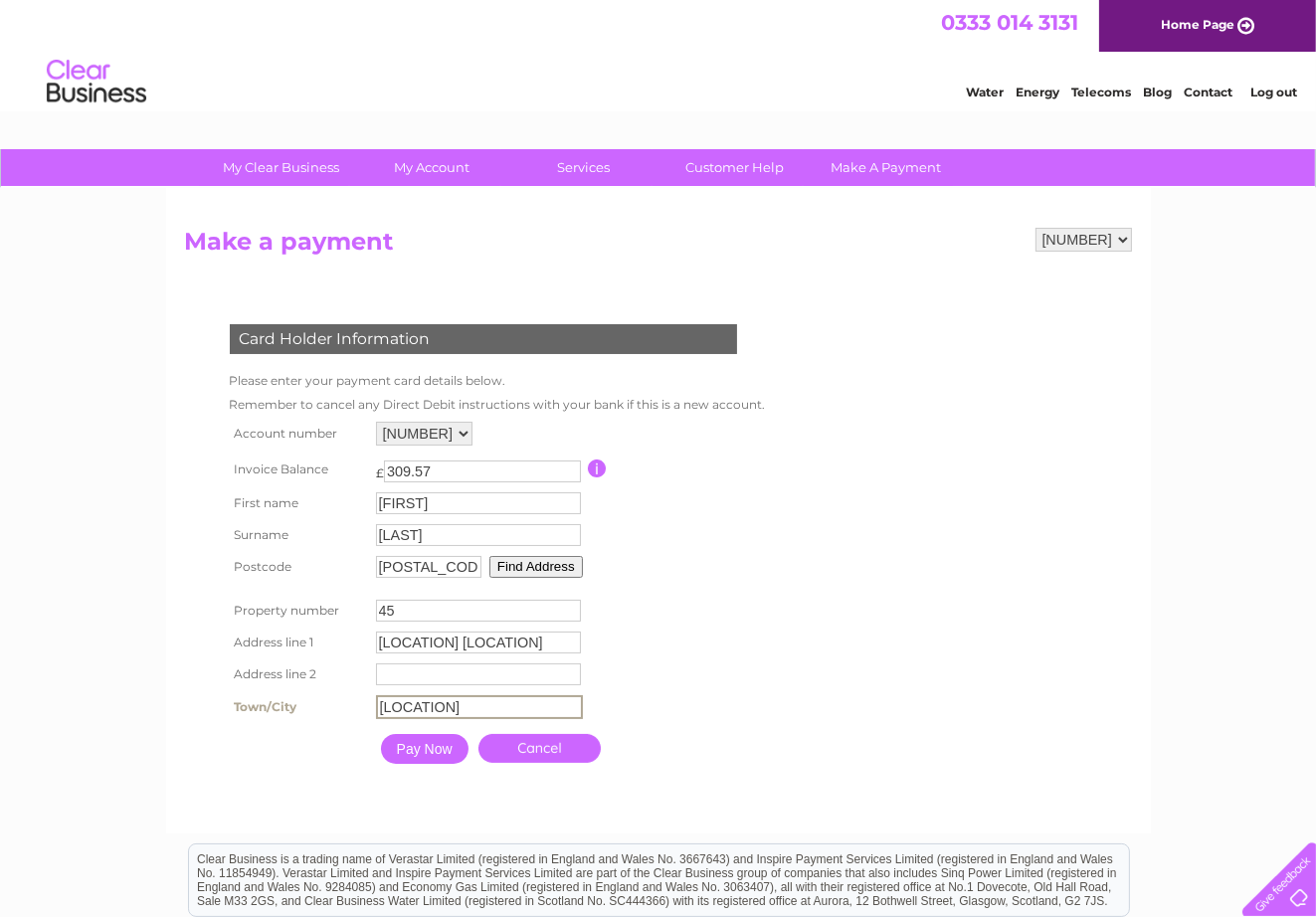 type on "[LOCATION]" 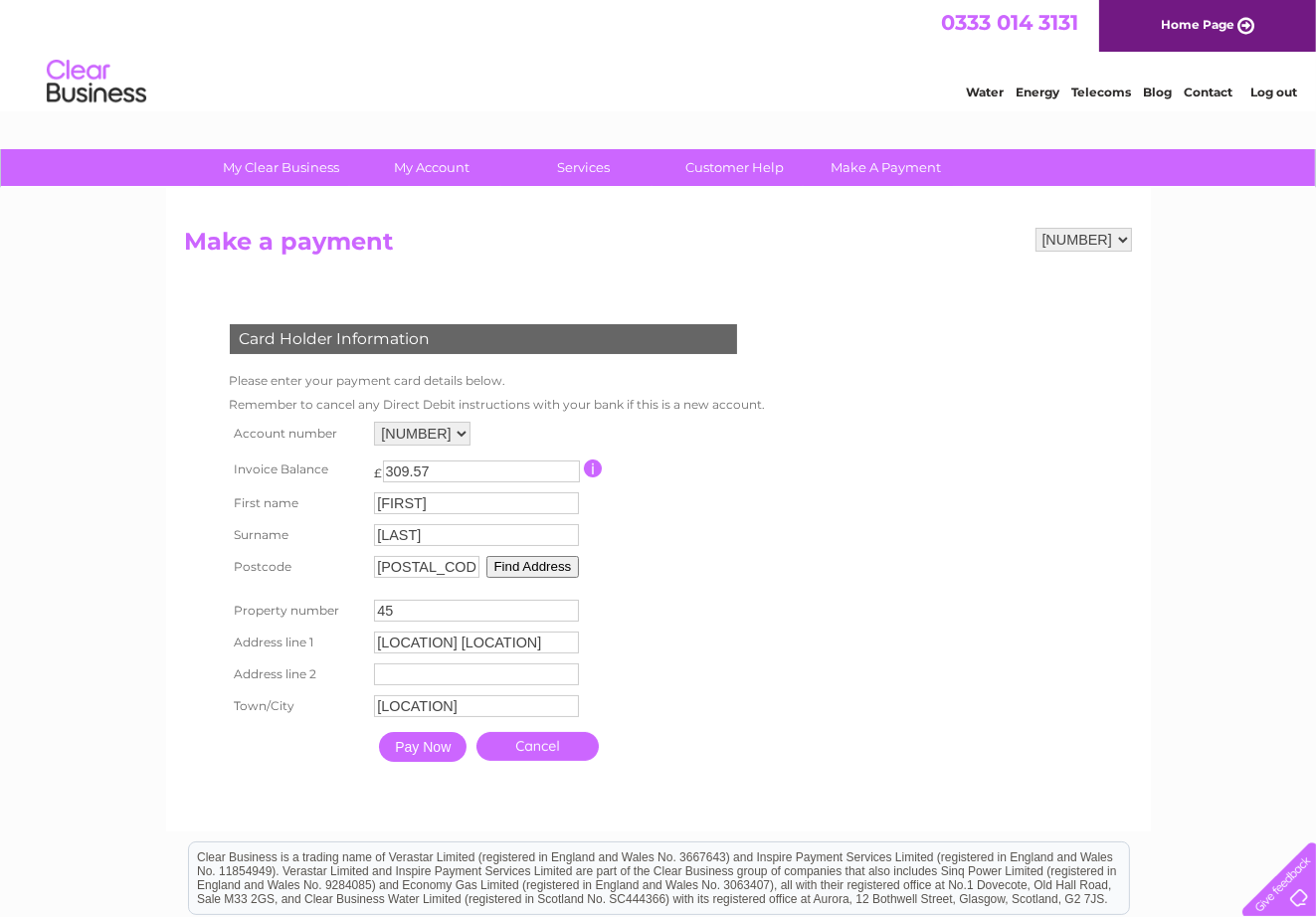 click on "Pay Now" at bounding box center (423, 747) 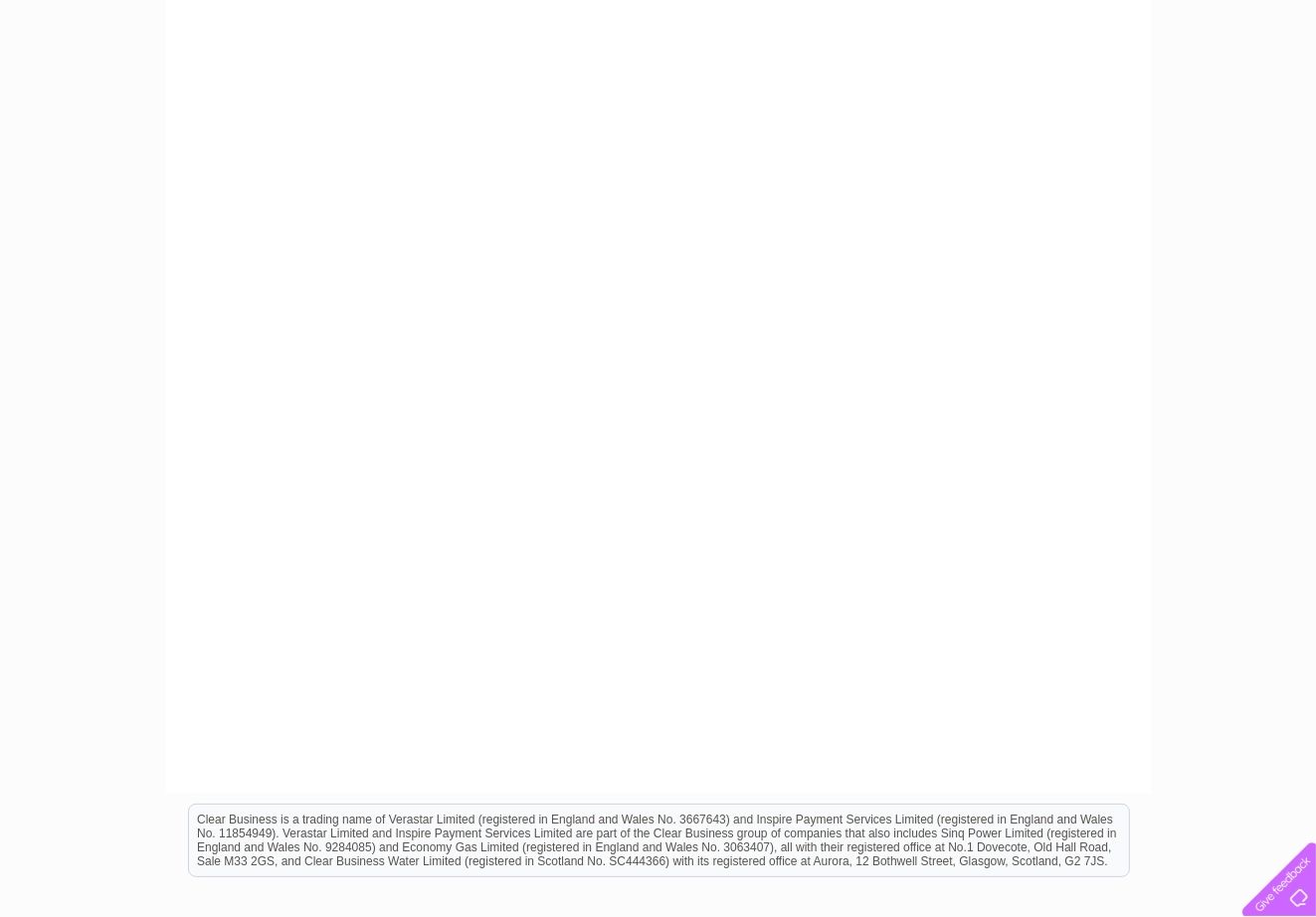 scroll, scrollTop: 410, scrollLeft: 0, axis: vertical 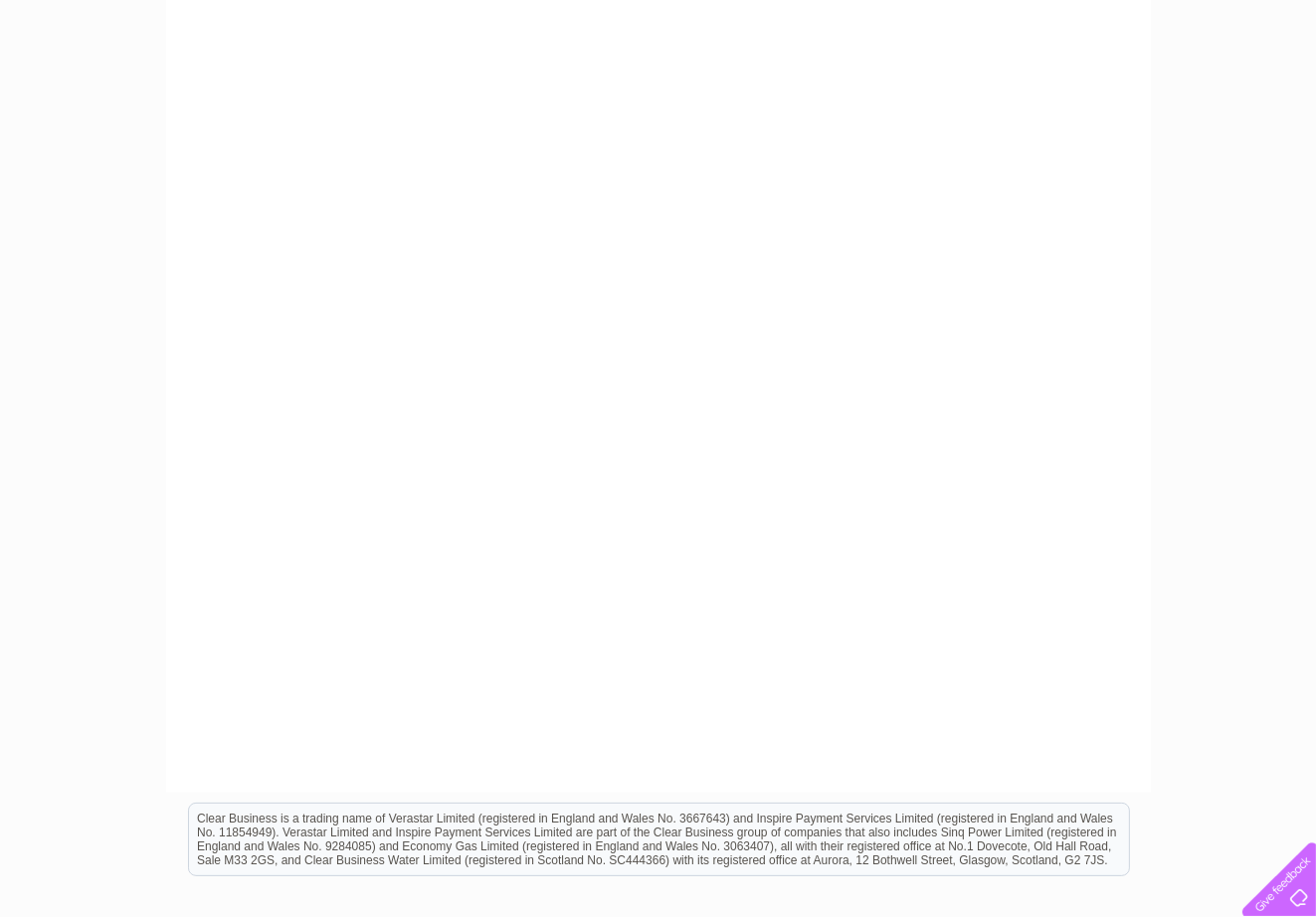 click on "[NUMBER]
[NUMBER]
[NUMBER]
Make a payment
Card Holder Information
Please enter your payment card details below.
Remember to cancel any Direct Debit instructions with your bank if this is a new account.
Account number" at bounding box center [658, 285] 